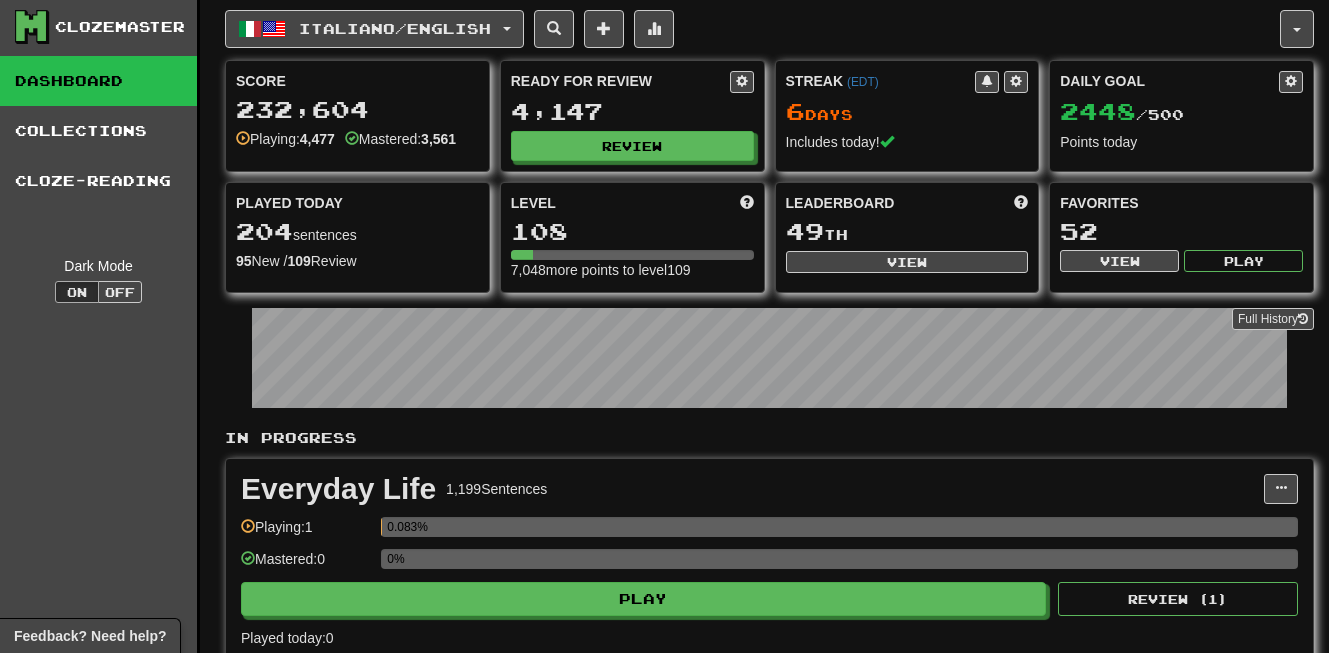 scroll, scrollTop: 0, scrollLeft: 0, axis: both 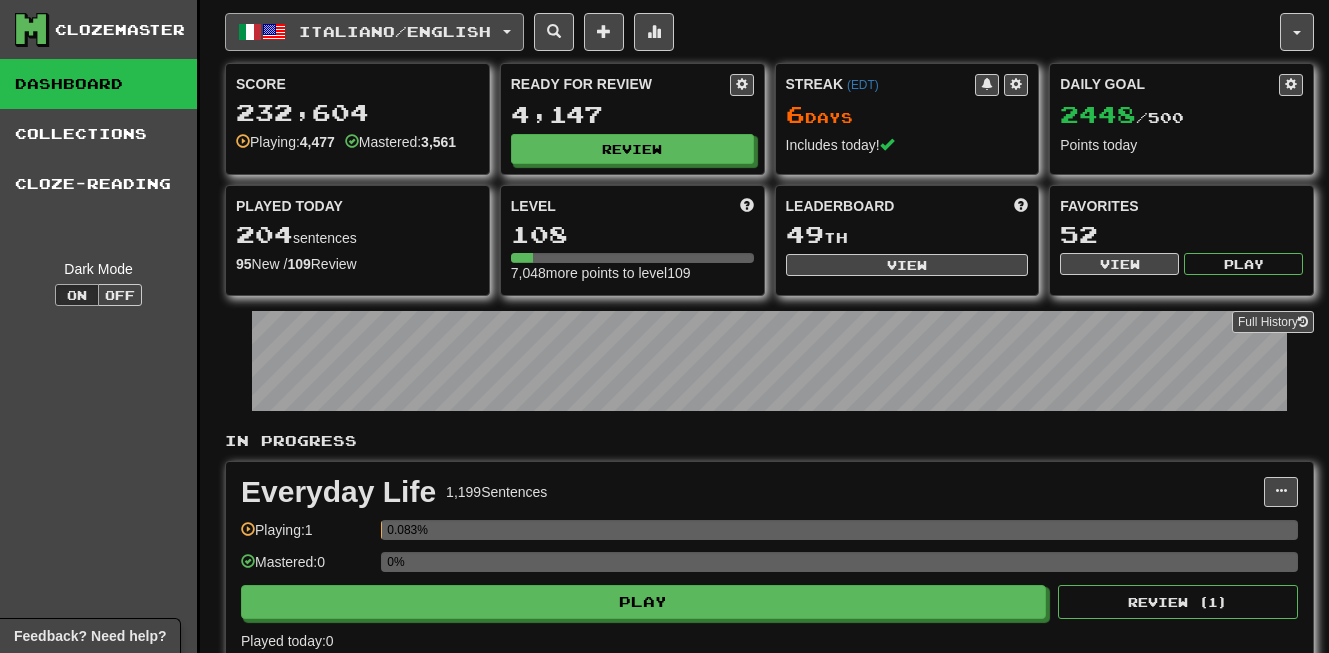 click on "Italiano  /  English" at bounding box center (395, 31) 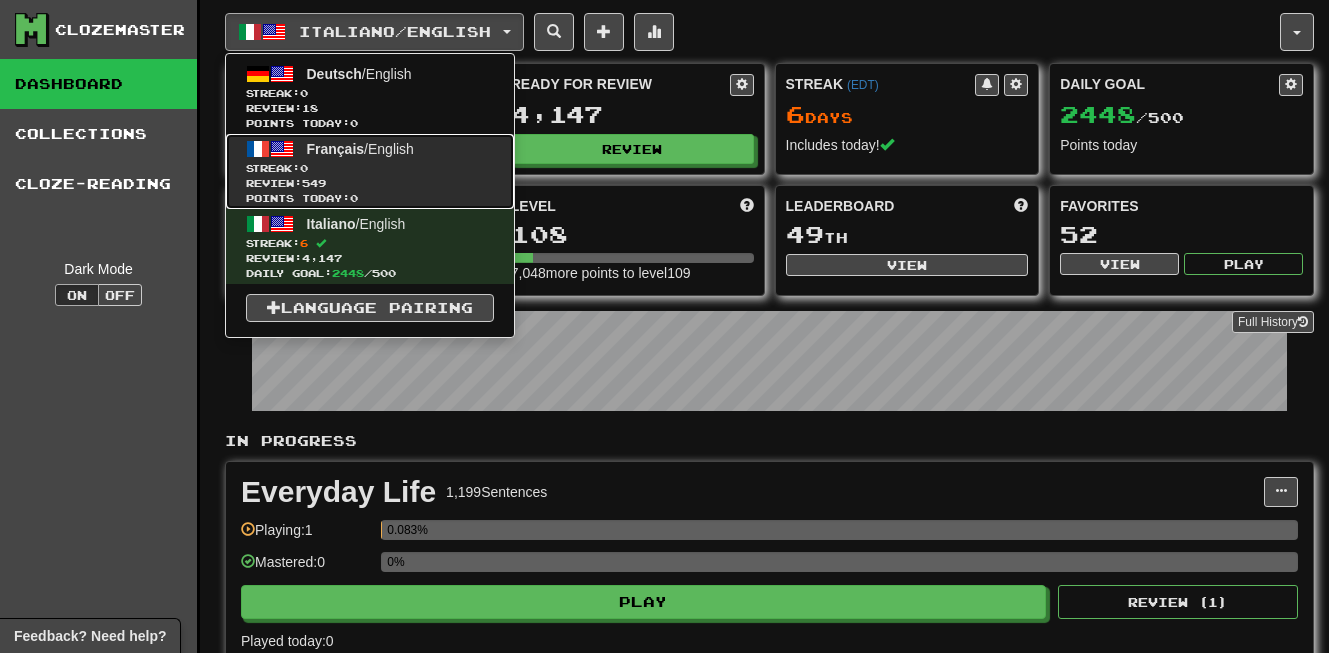 click on "Review:  549" at bounding box center [370, 183] 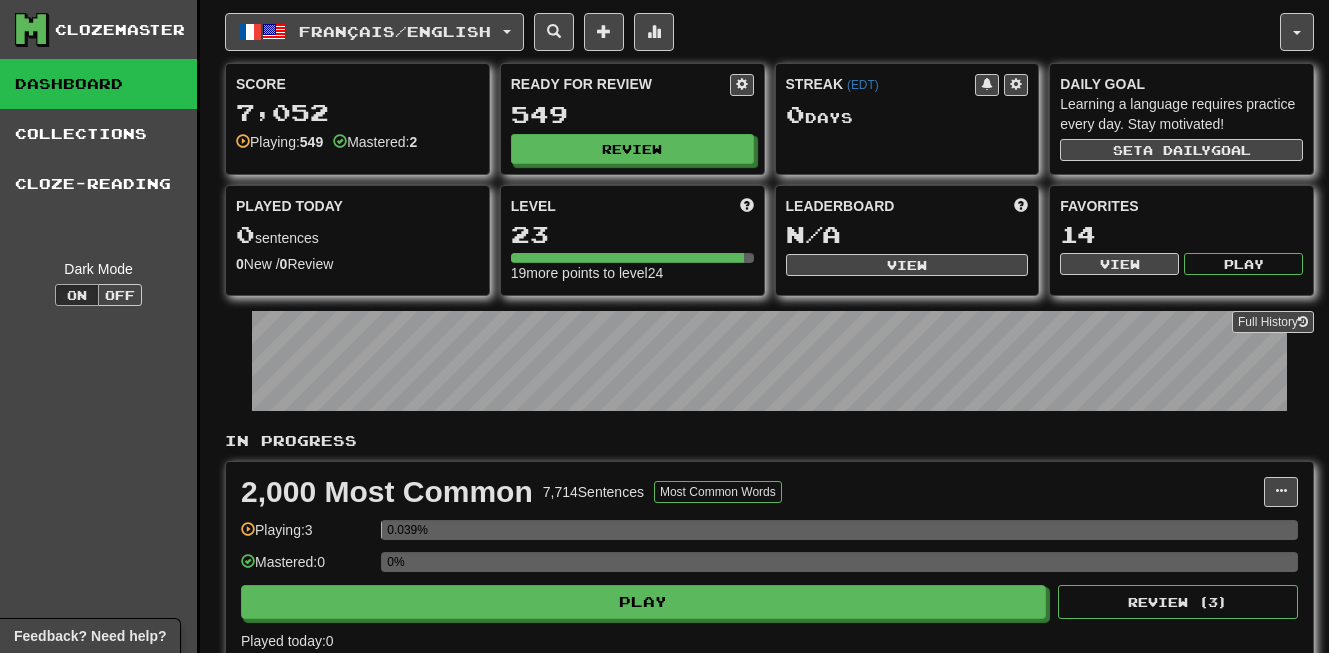scroll, scrollTop: 0, scrollLeft: 0, axis: both 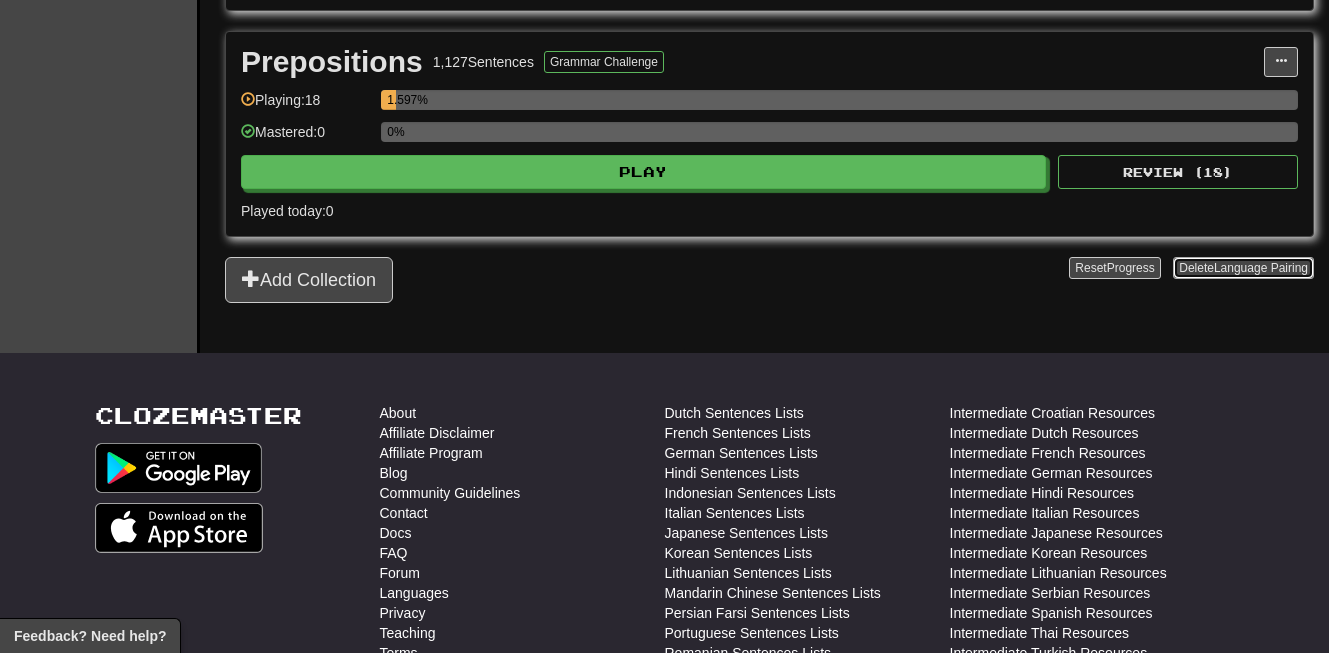 click on "Language Pairing" at bounding box center [1261, 268] 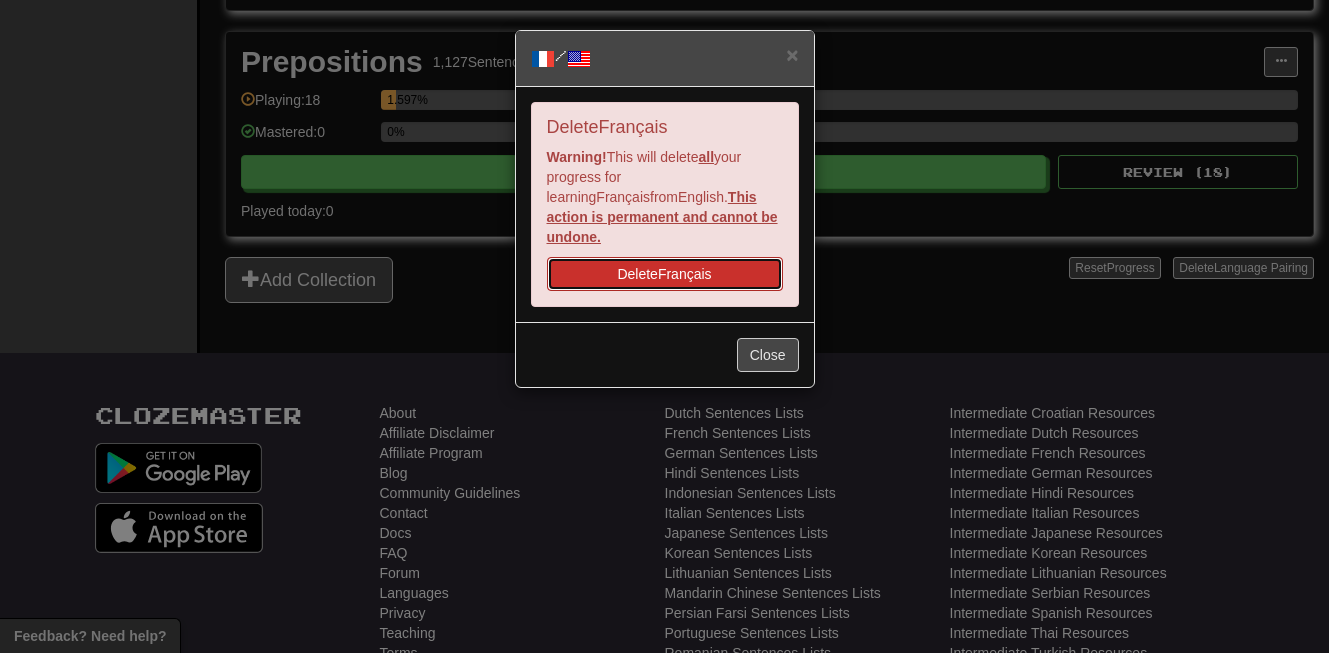 click on "Delete  Français" at bounding box center (665, 274) 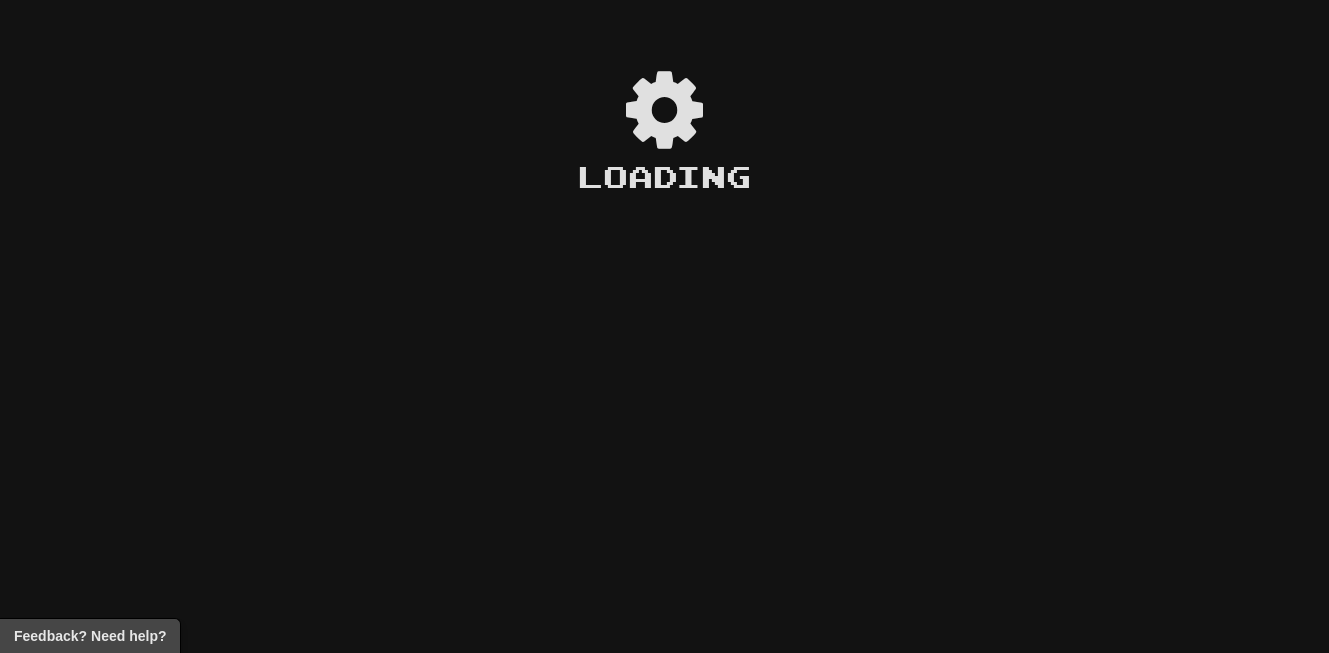 scroll, scrollTop: 0, scrollLeft: 0, axis: both 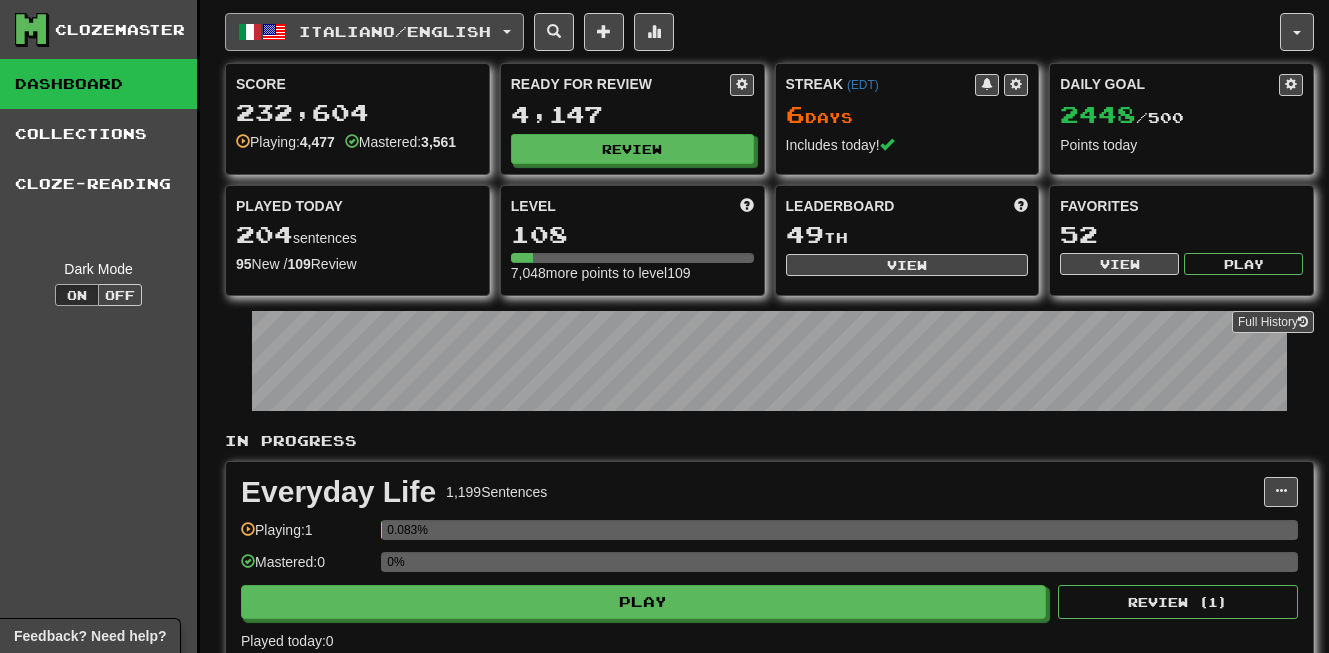 click on "Italiano  /  English" at bounding box center [395, 31] 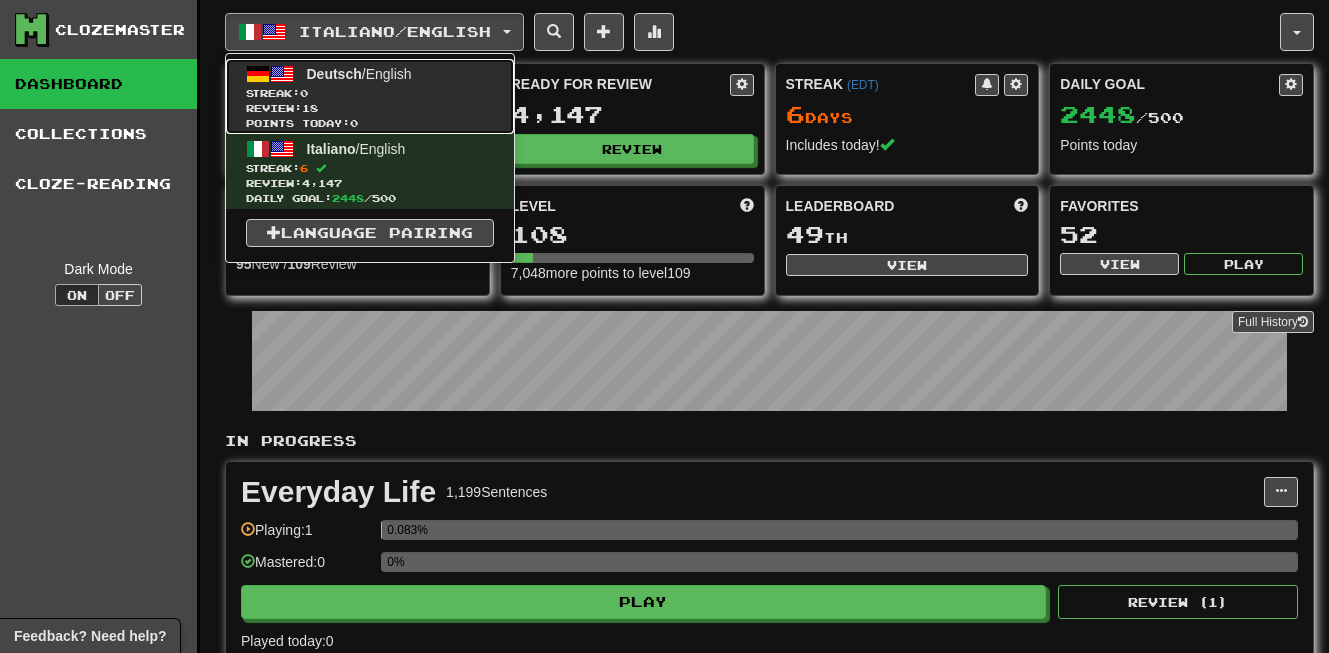 click on "Streak:  0" at bounding box center (370, 93) 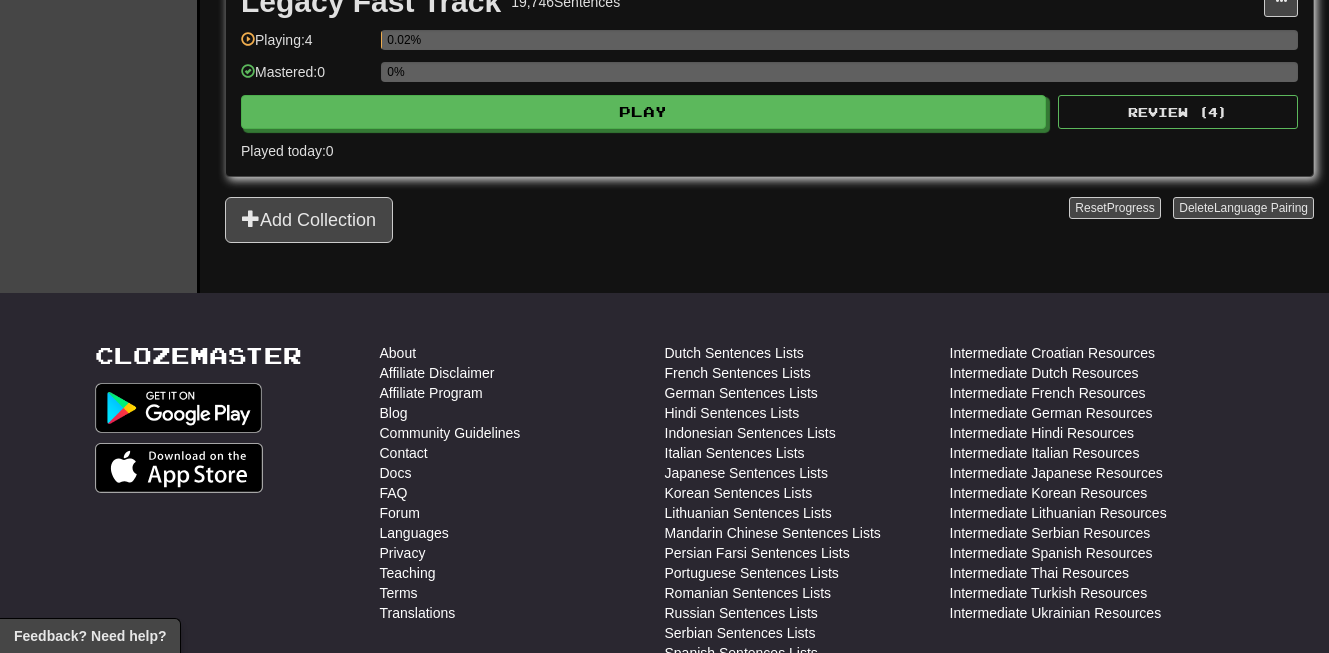 scroll, scrollTop: 720, scrollLeft: 0, axis: vertical 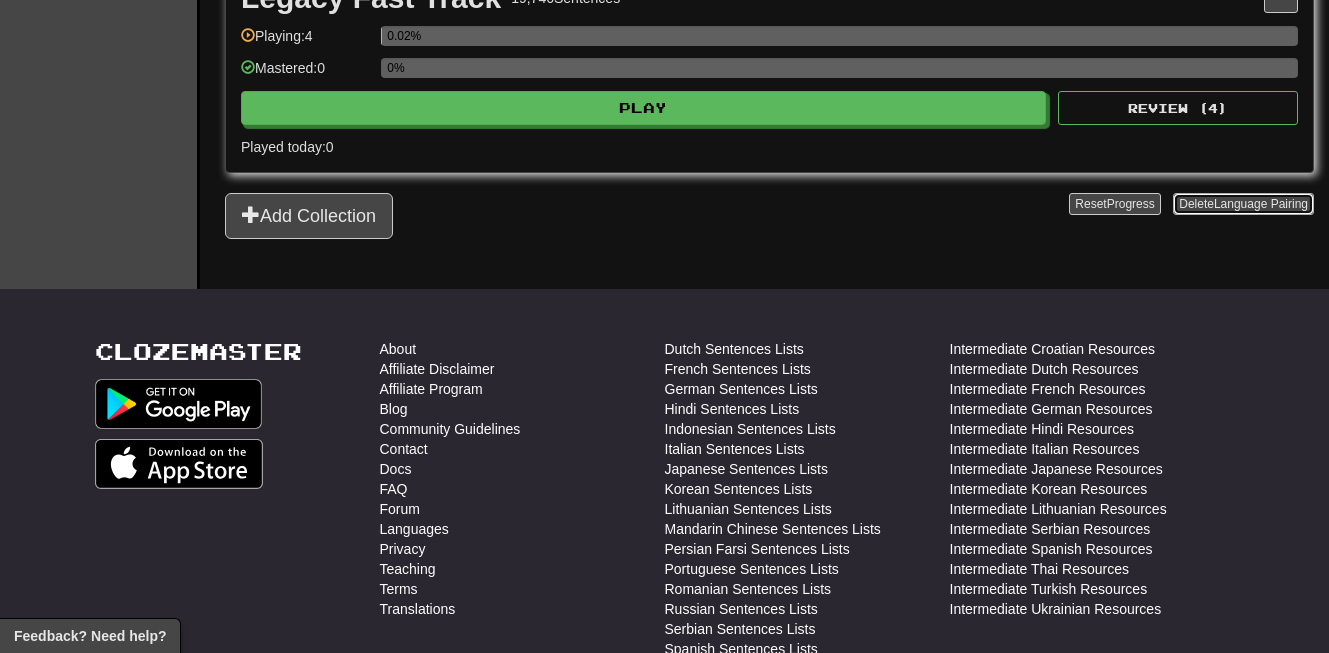 click on "Language Pairing" at bounding box center (1261, 204) 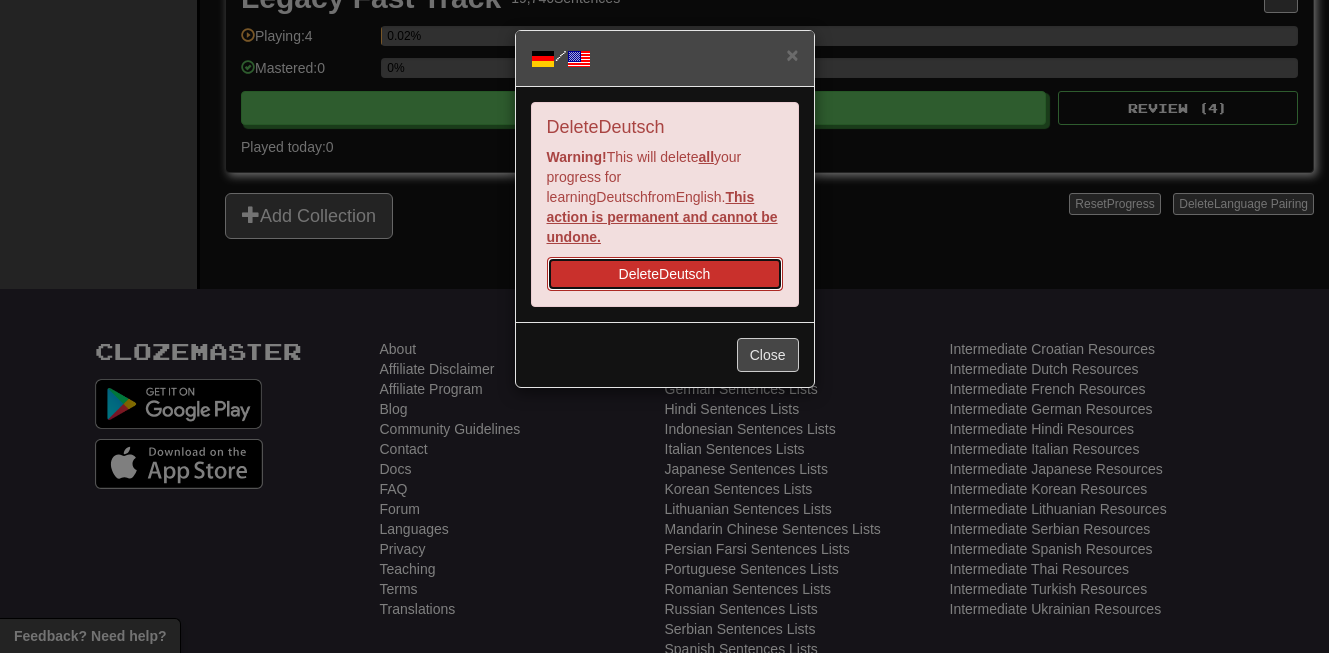 click on "Delete  Deutsch" at bounding box center [665, 274] 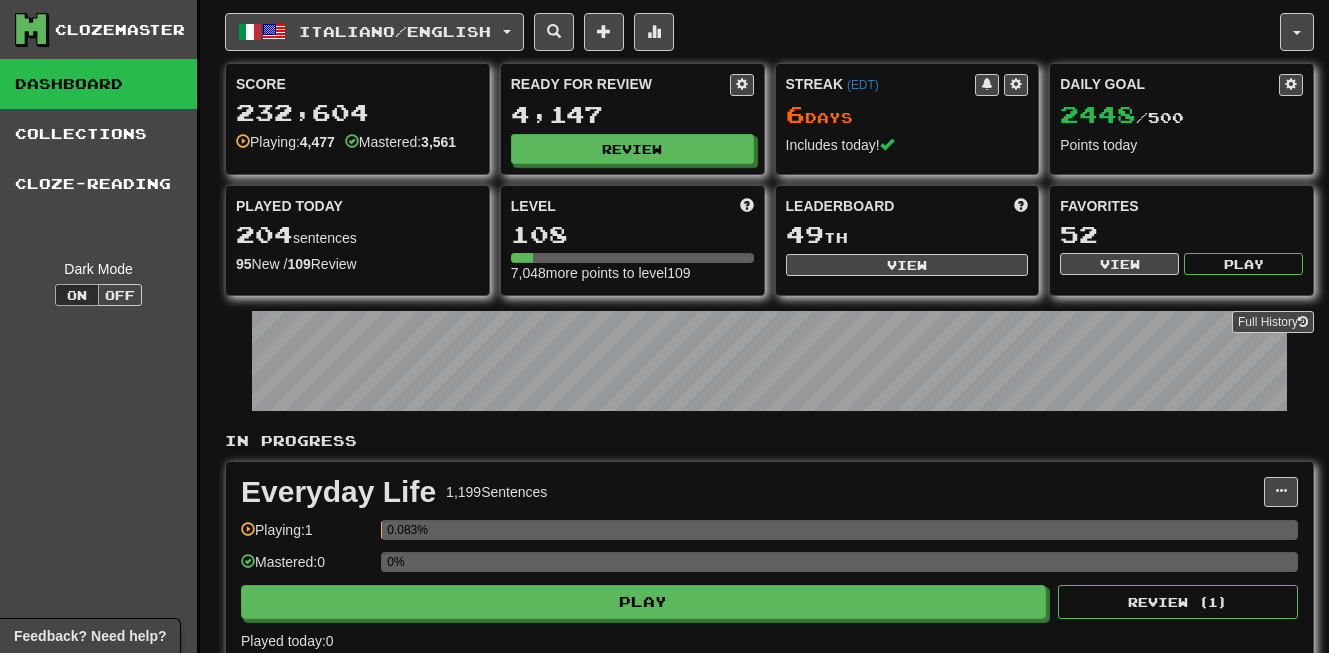scroll, scrollTop: 0, scrollLeft: 0, axis: both 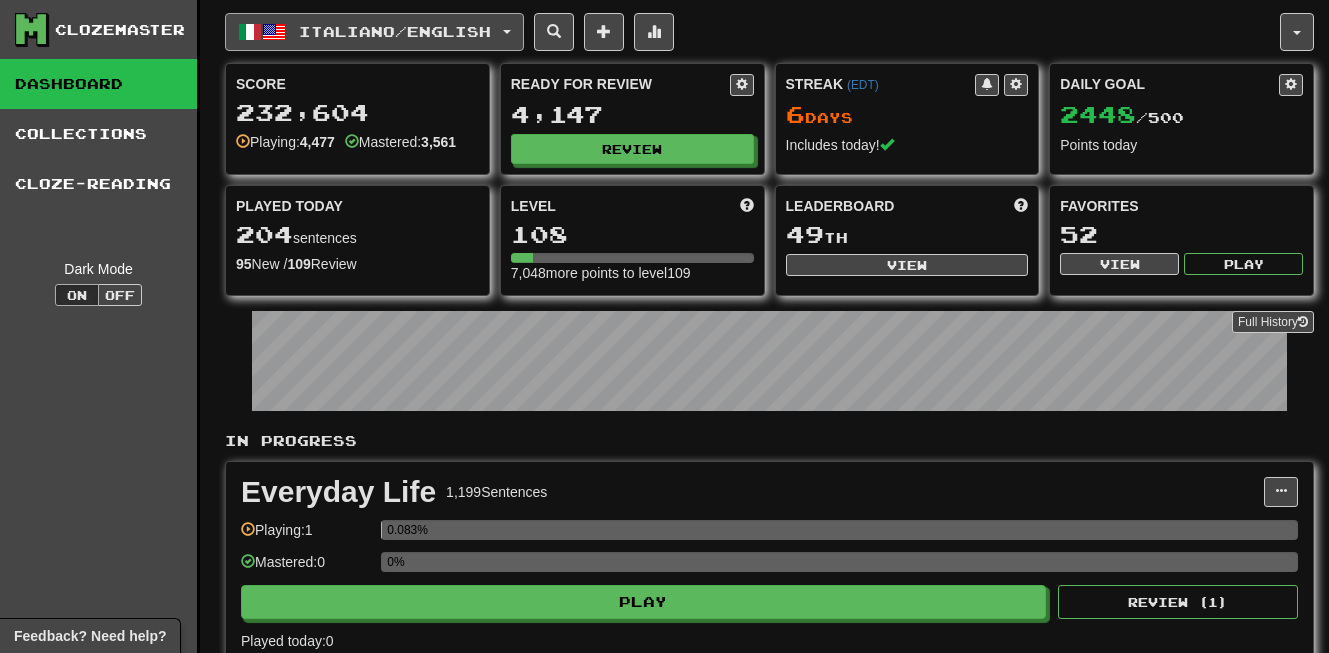 click on "Italiano  /  English" at bounding box center [374, 32] 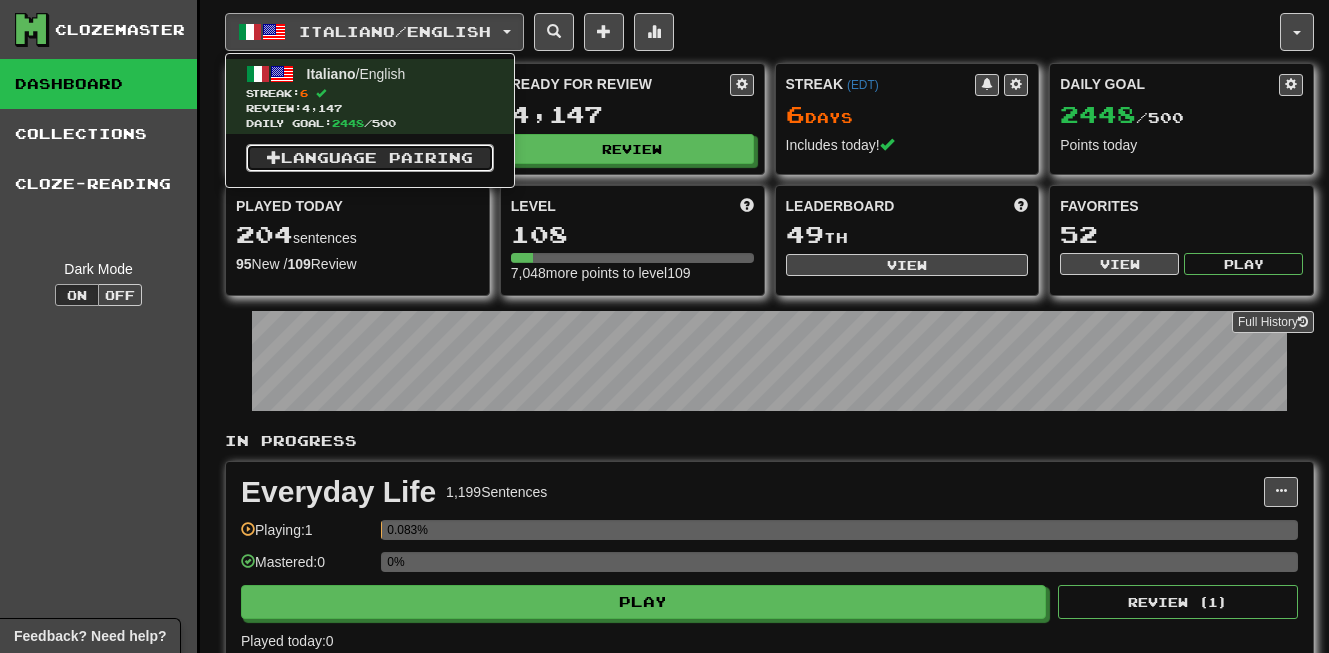 click on "Language Pairing" at bounding box center (370, 158) 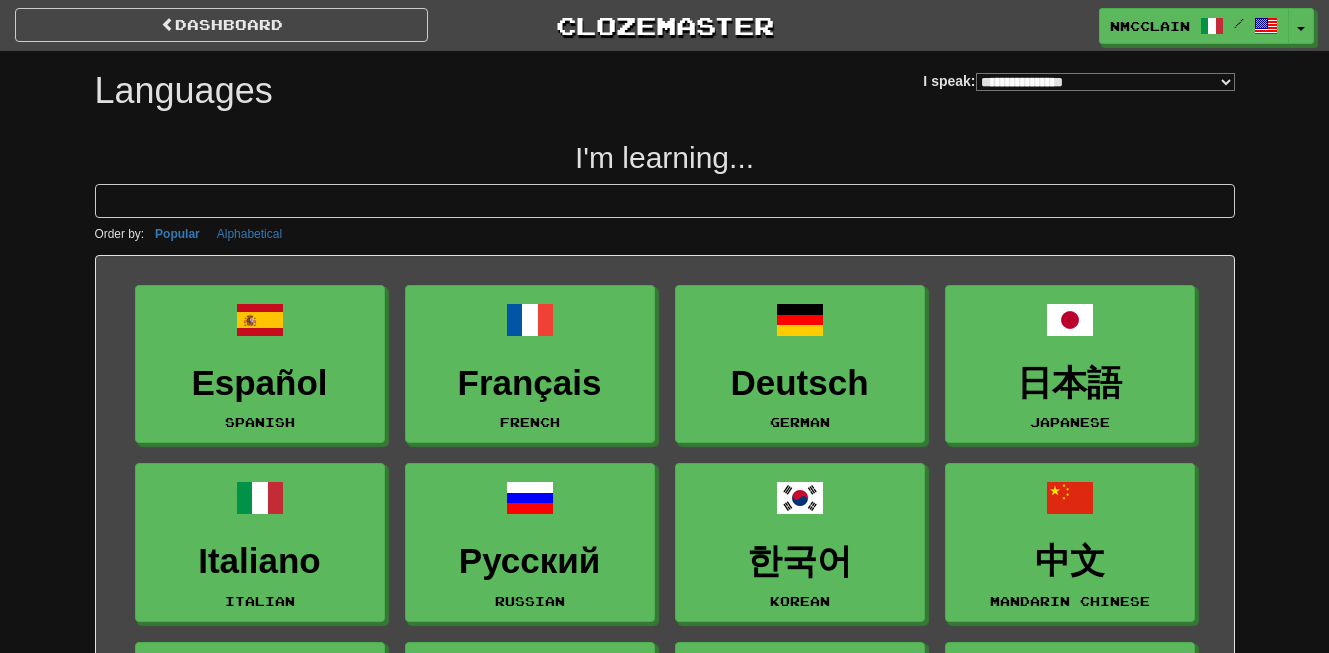 select on "*******" 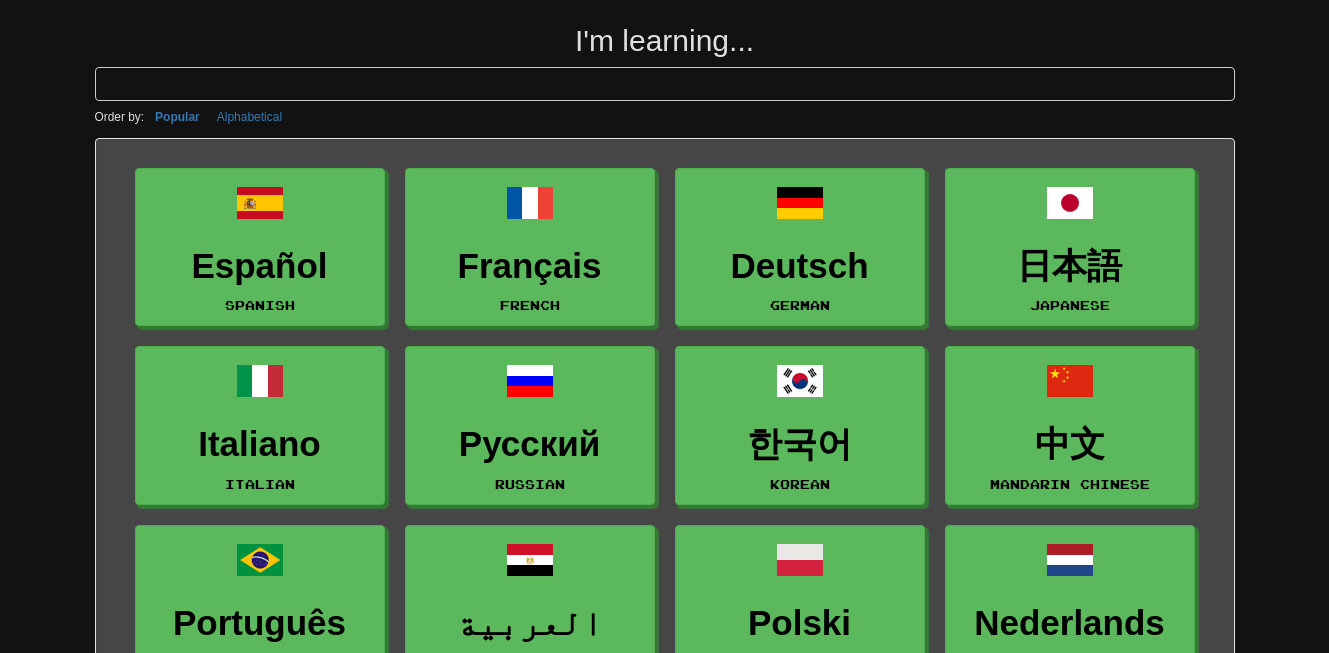 scroll, scrollTop: 120, scrollLeft: 0, axis: vertical 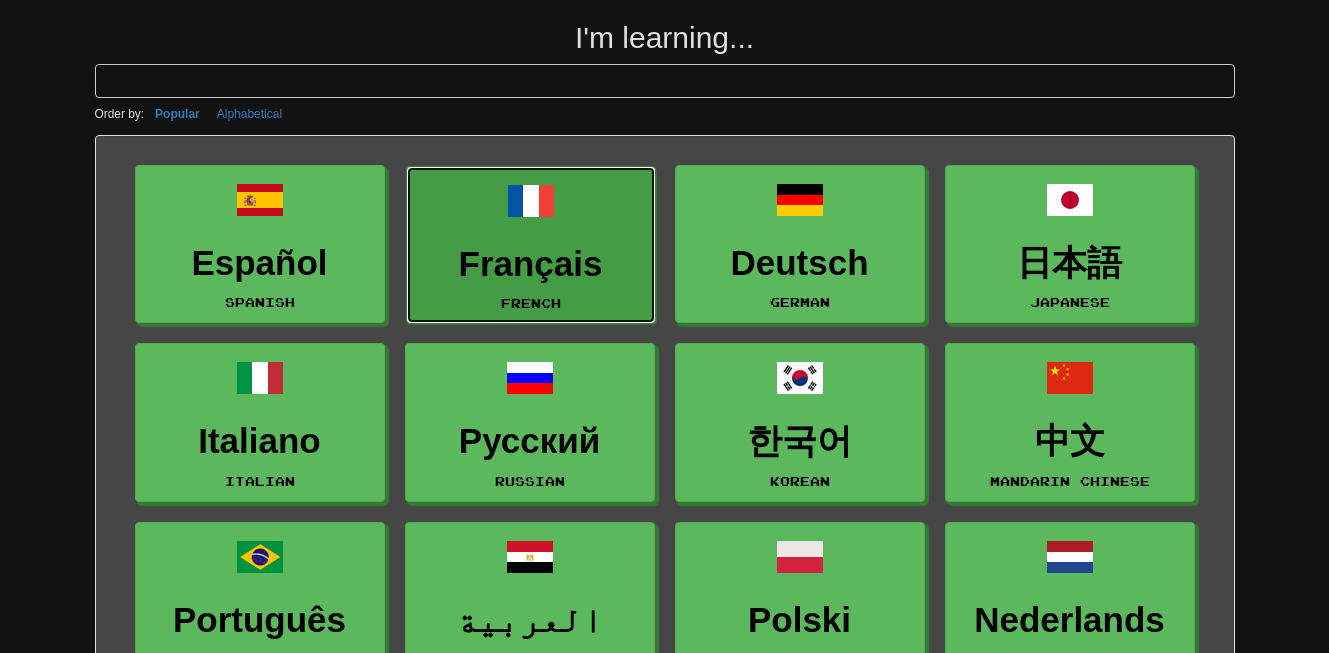 click on "Français French" at bounding box center (531, 245) 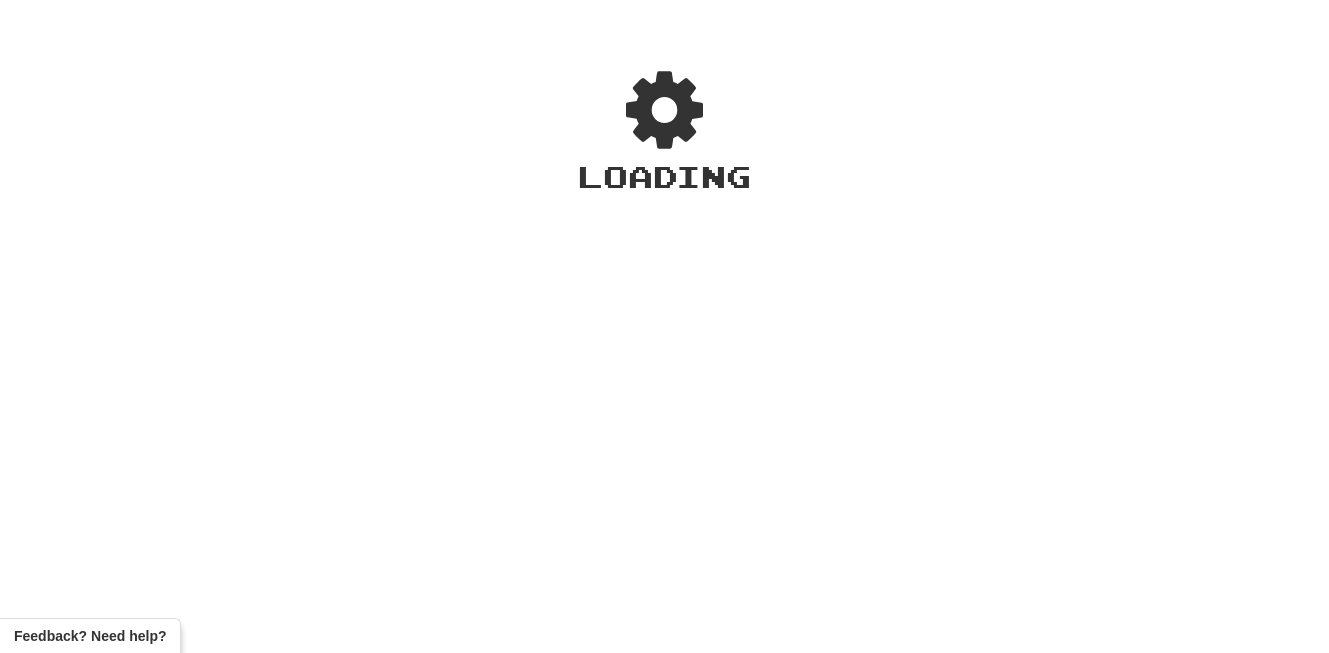 scroll, scrollTop: 0, scrollLeft: 0, axis: both 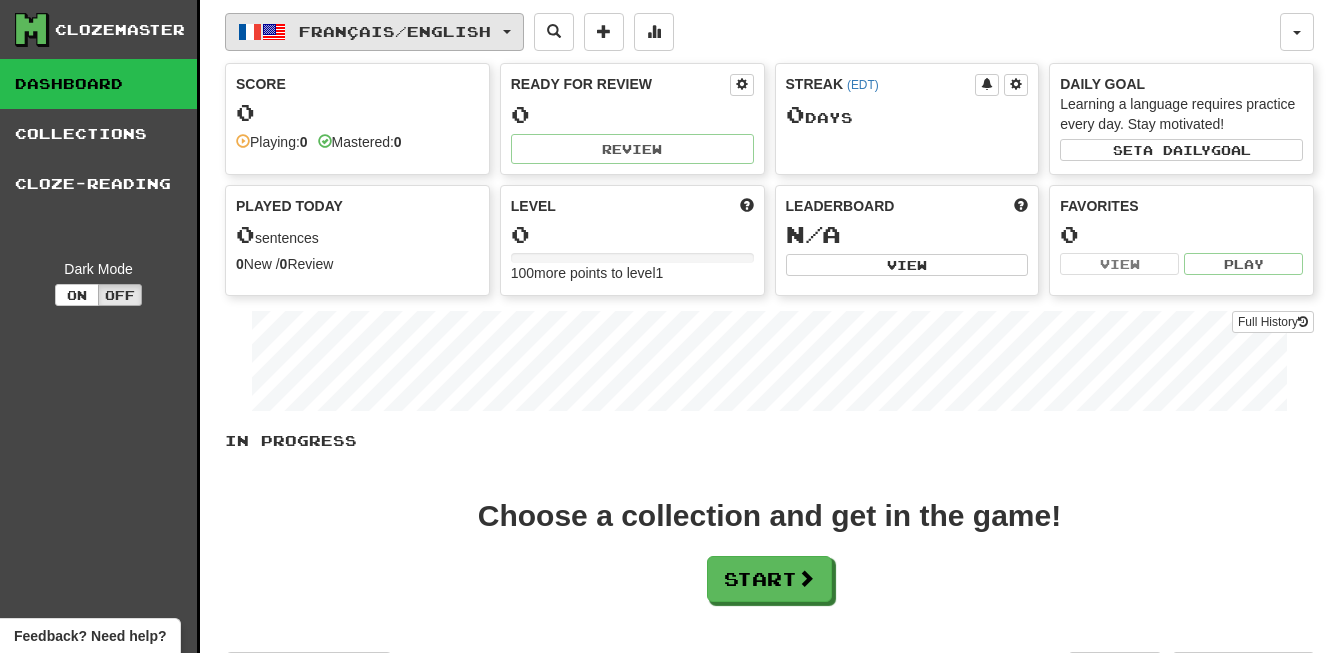 click on "Français  /  English" at bounding box center [395, 31] 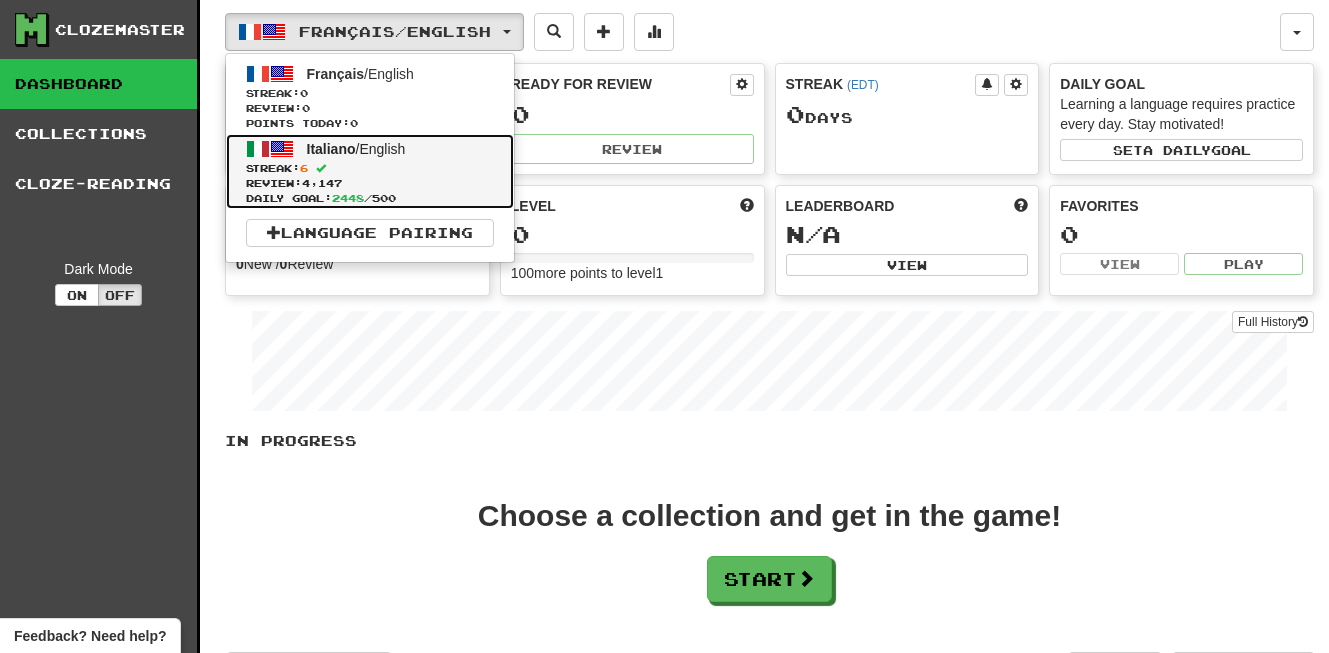click on "Streak:  6" at bounding box center [370, 168] 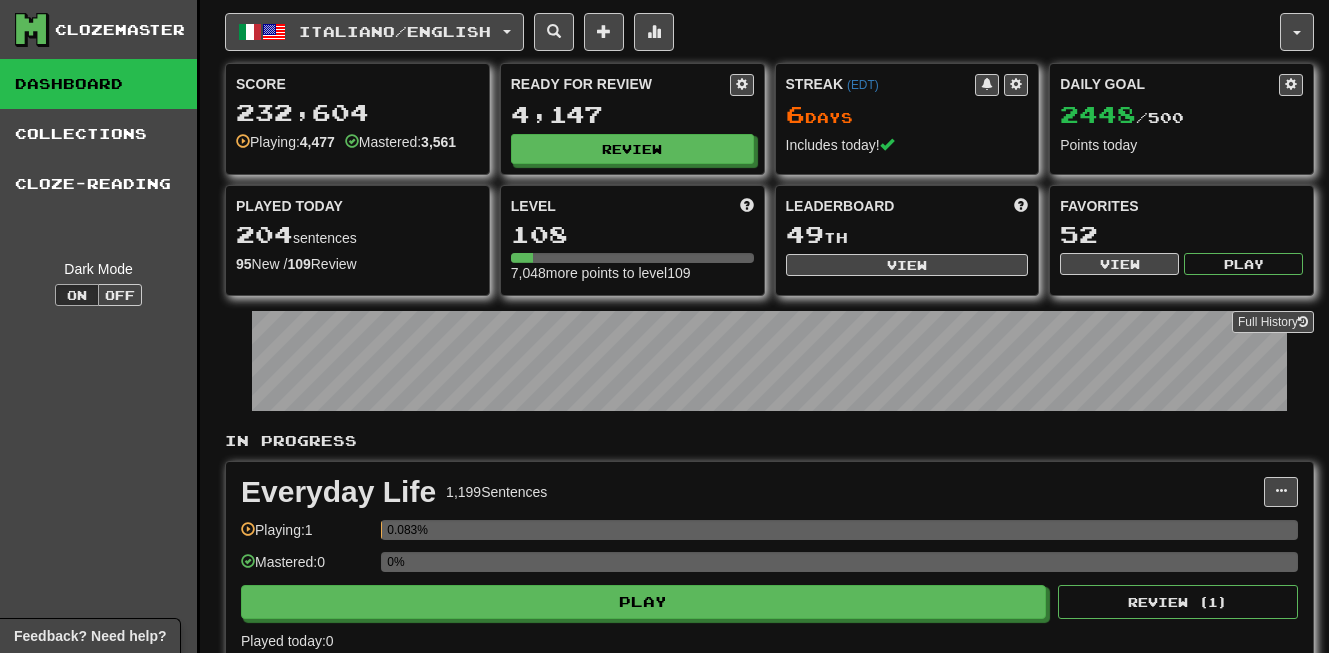 scroll, scrollTop: 0, scrollLeft: 0, axis: both 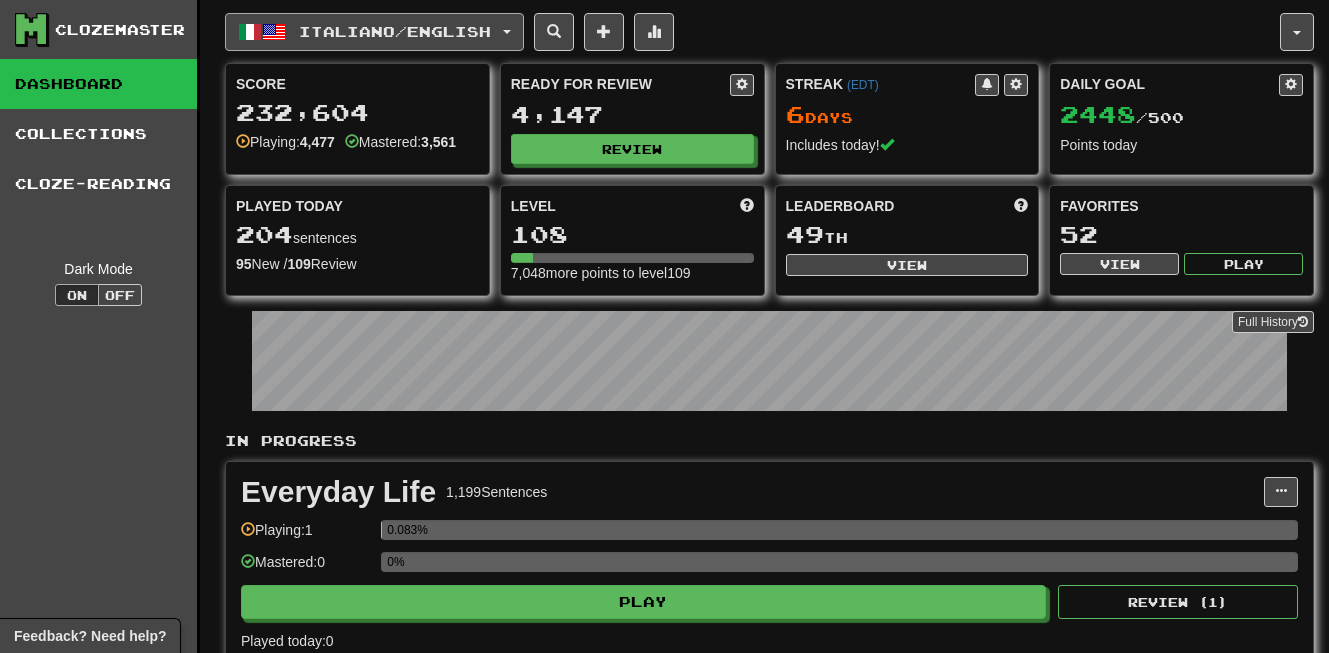 click on "Italiano  /  English" at bounding box center [374, 32] 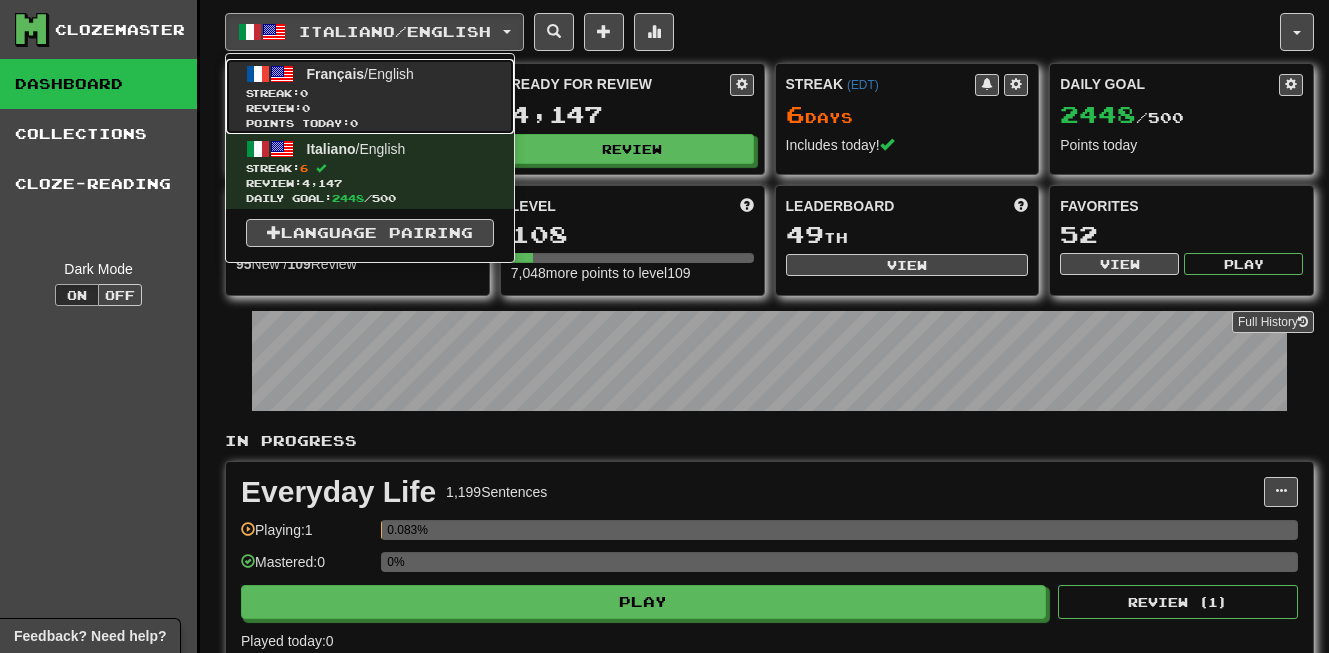 click on "Review:  0" at bounding box center [370, 108] 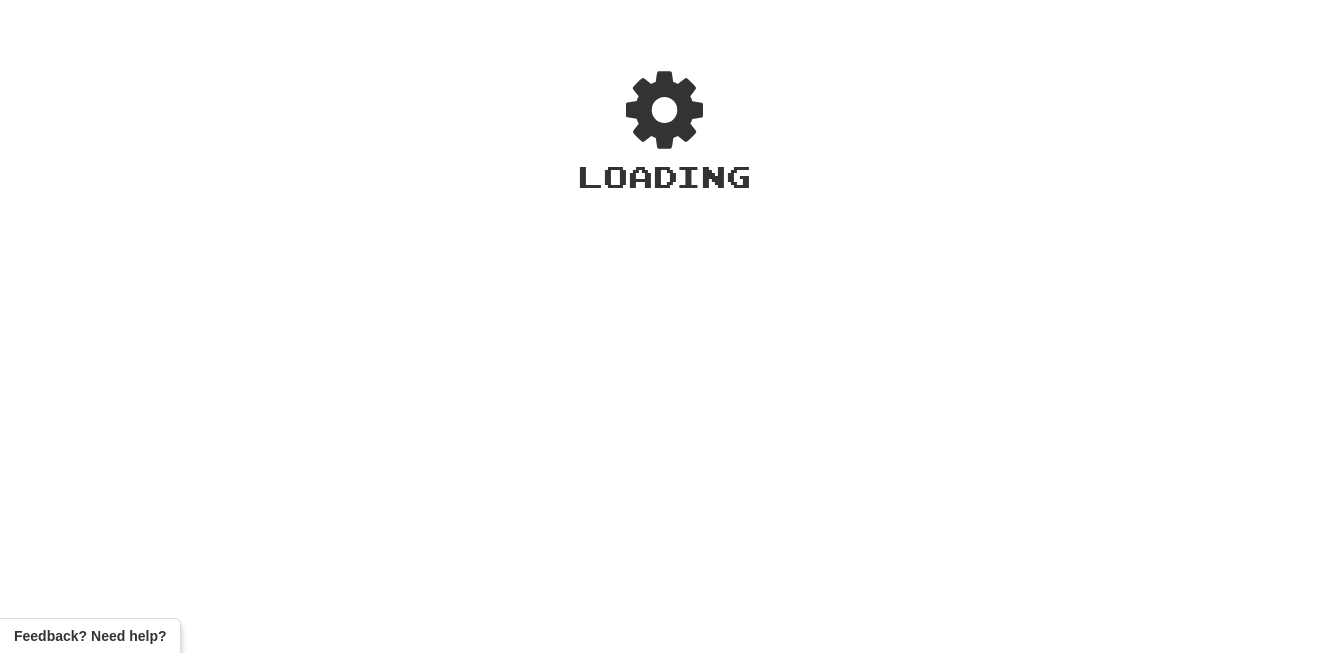 scroll, scrollTop: 0, scrollLeft: 0, axis: both 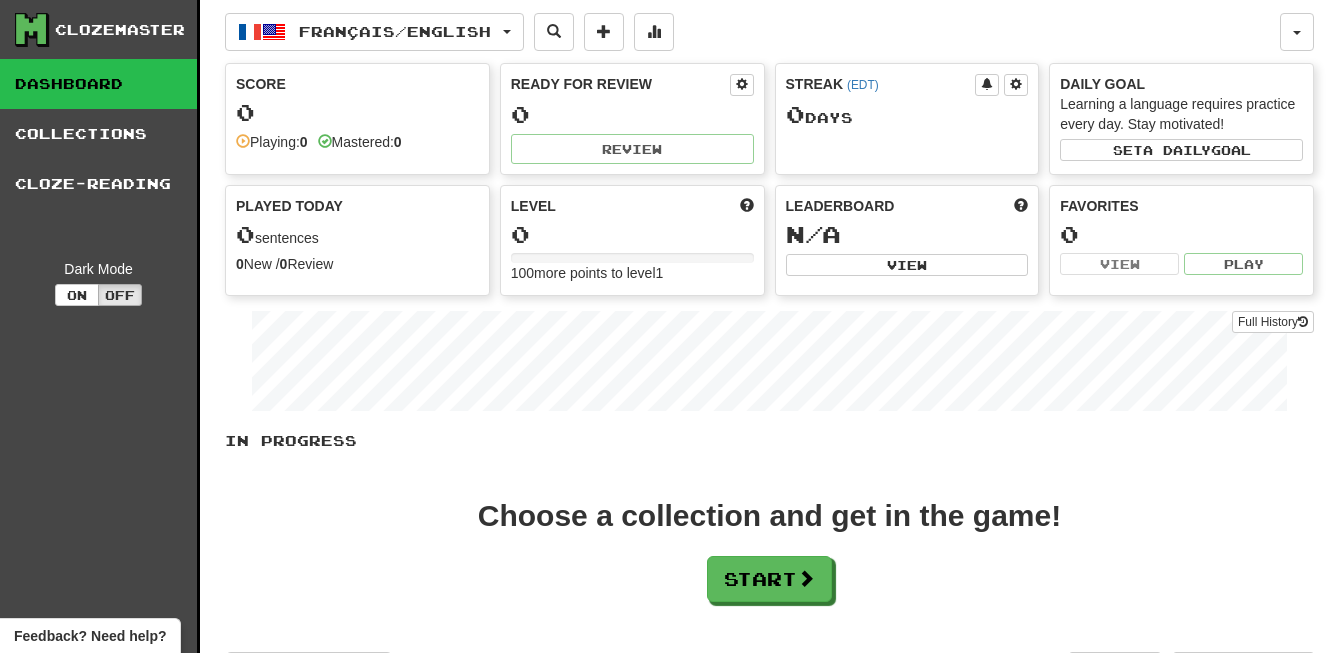 click on "Français  /  English Français  /  English Streak:  0   Review:  0 Points today:  0 Italiano  /  English Streak:  6   Review:  4,147 Daily Goal:  2448  /  500  Language Pairing Username: nmcclain Edit  Account  Notifications  Activity Feed  Profile  Leaderboard  Forum  Logout Score 0  Playing:  0  Mastered:  0 Ready for Review 0   Review Streak   ( EDT ) 0  Day s Daily Goal Learning a language requires practice every day. Stay motivated! Set  a daily  goal Played Today 0  sentences 0  New /  0  Review Full History  Level 0 100  more points to level  1 Leaderboard N/A View Favorites 0 View Play Full History  In Progress Choose a collection and get in the game! Start   Add Collection Reset  Progress Delete  Language Pairing Dark Mode On Off" at bounding box center [769, 374] 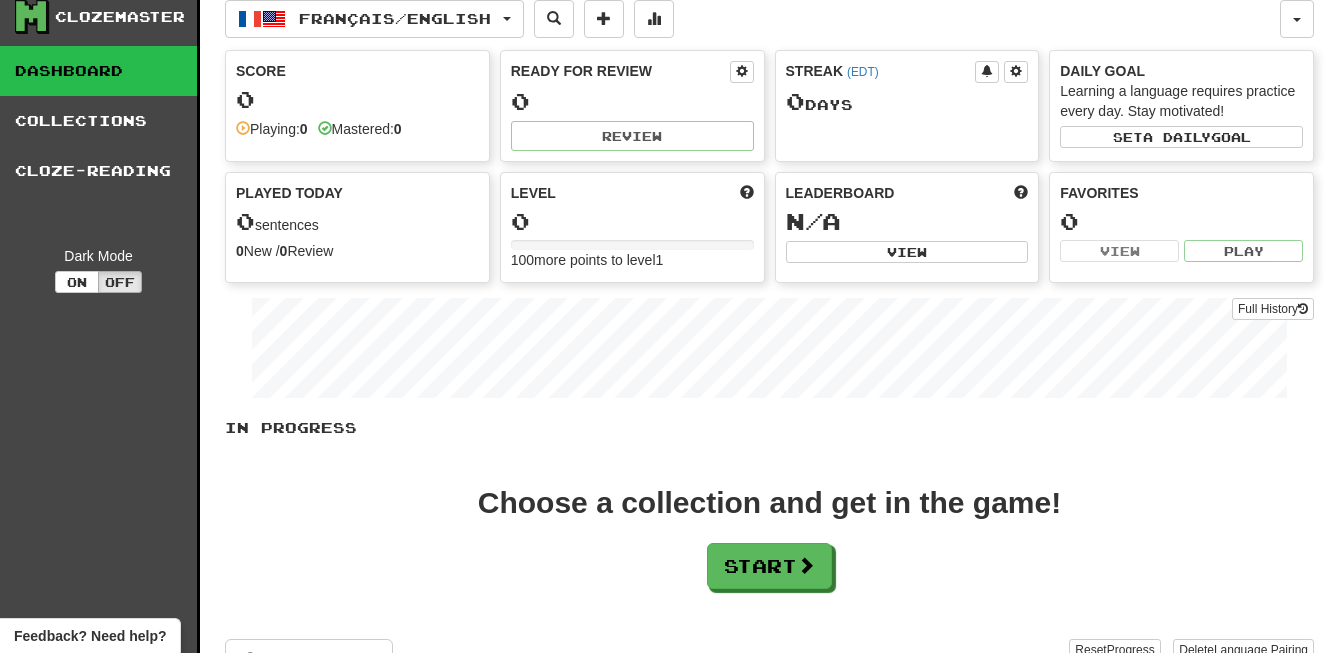 scroll, scrollTop: 0, scrollLeft: 0, axis: both 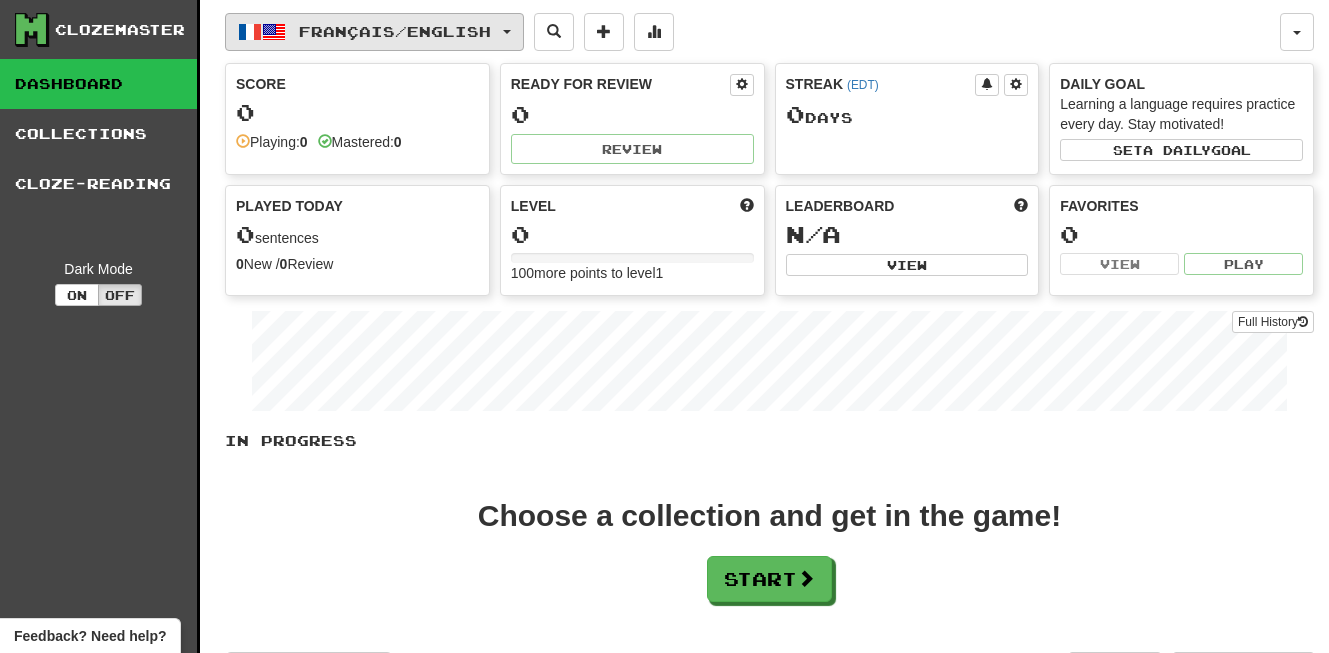 click on "Français  /  English" at bounding box center (395, 31) 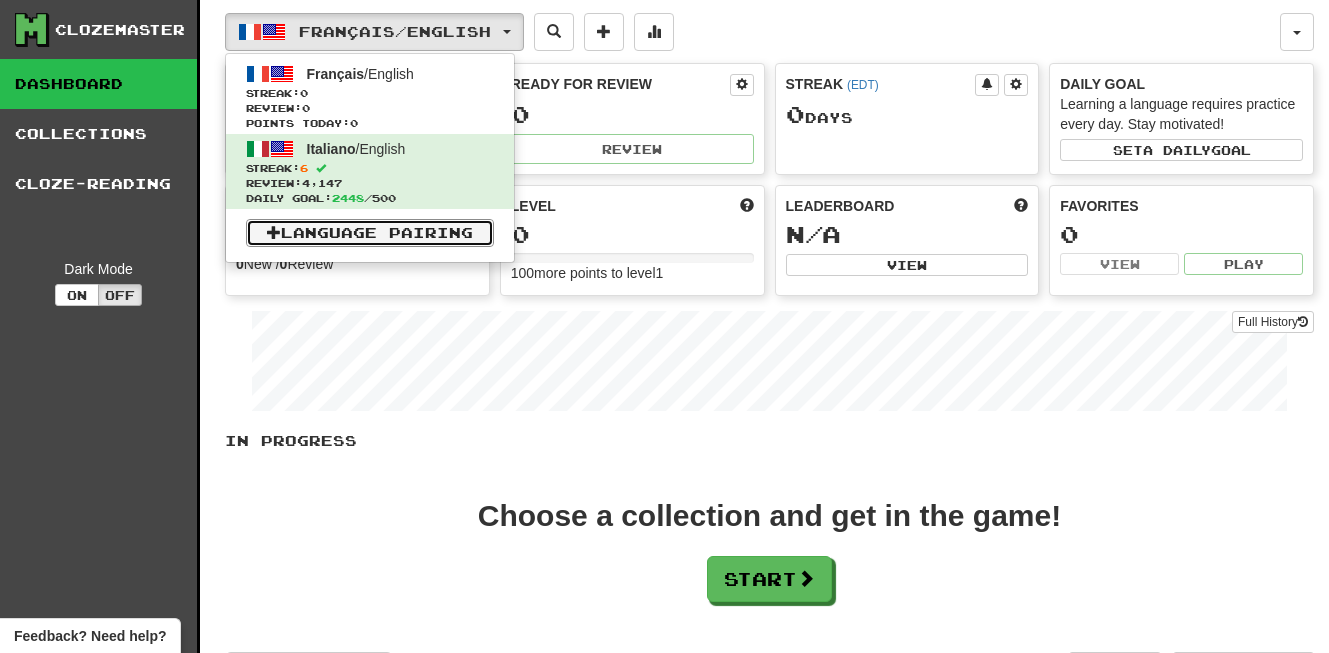 click on "Language Pairing" at bounding box center (370, 233) 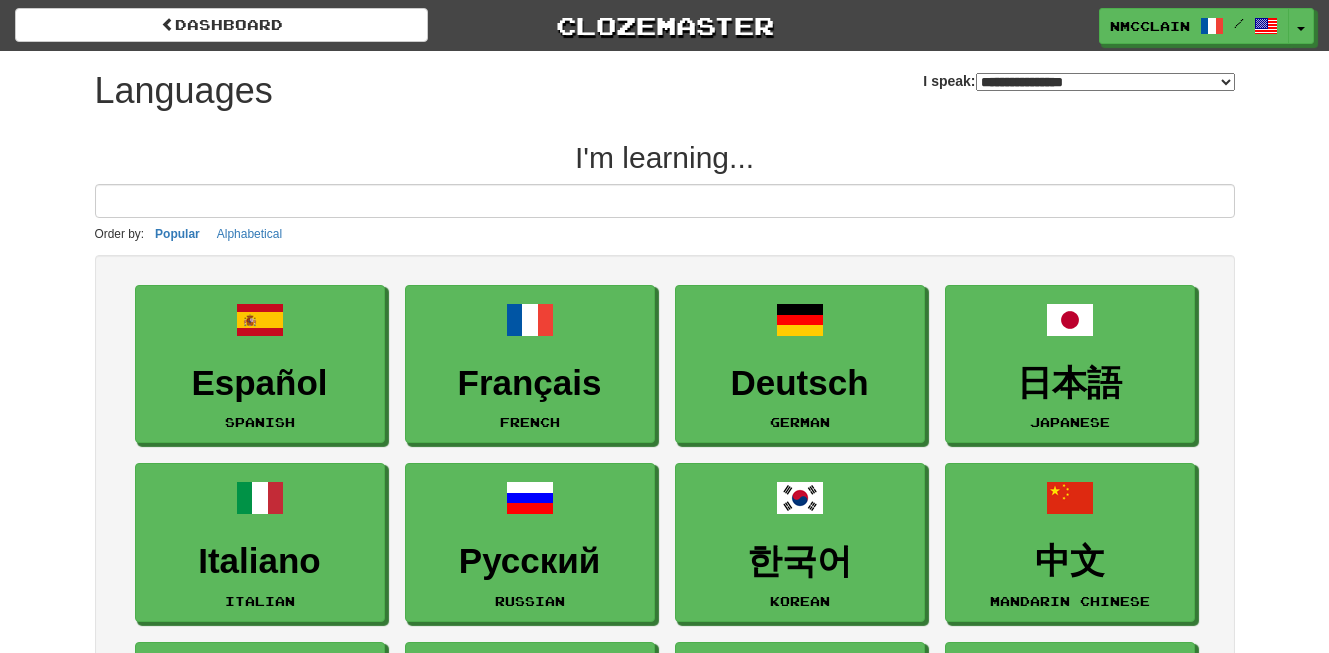 scroll, scrollTop: 0, scrollLeft: 0, axis: both 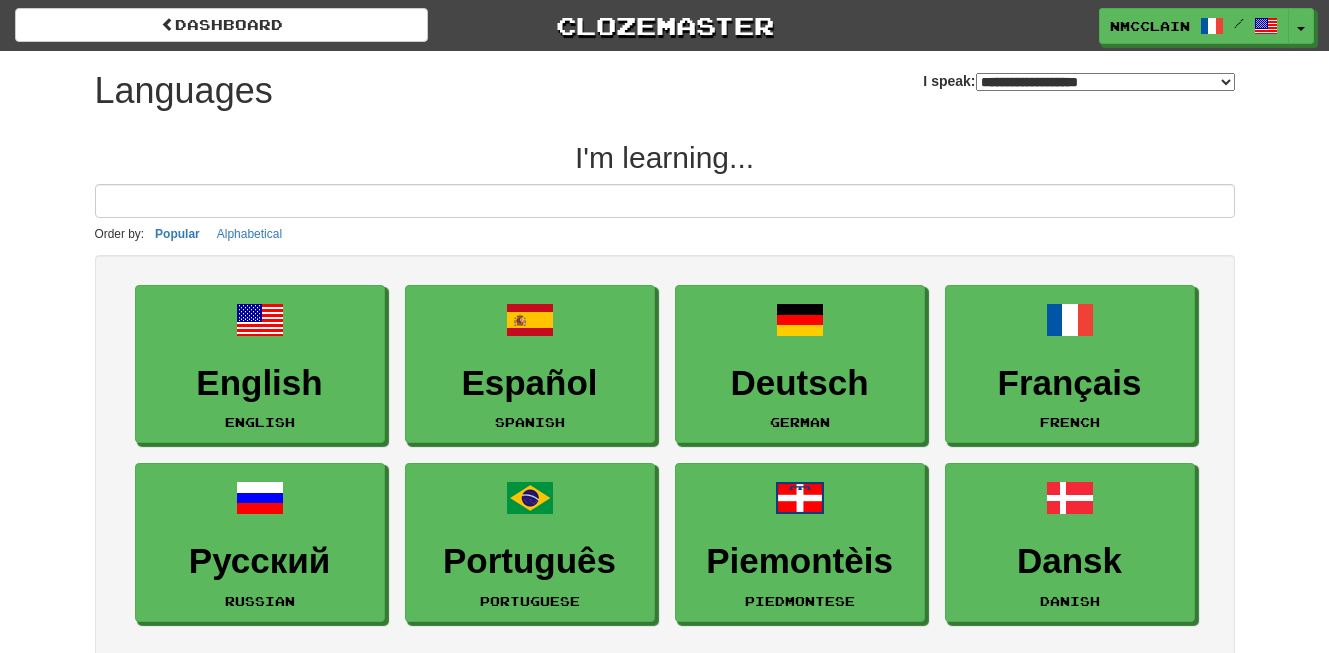 click on "Order by: Popular Alphabetical" at bounding box center (665, 234) 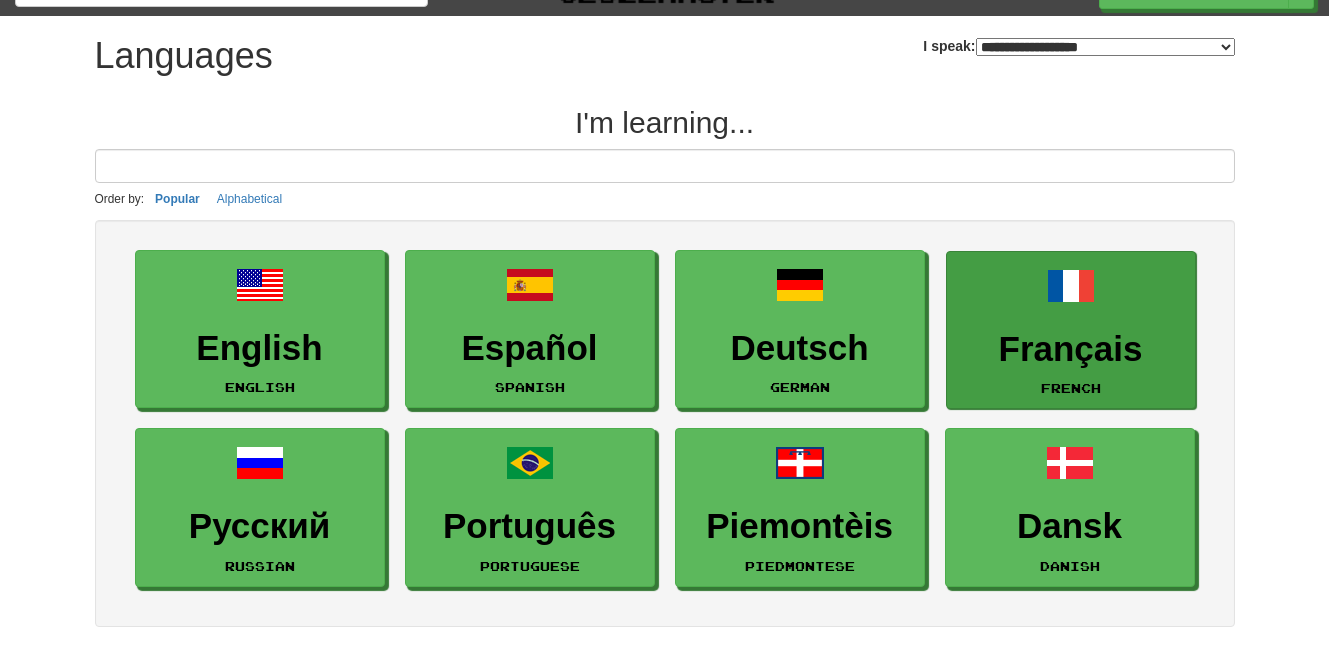 scroll, scrollTop: 40, scrollLeft: 0, axis: vertical 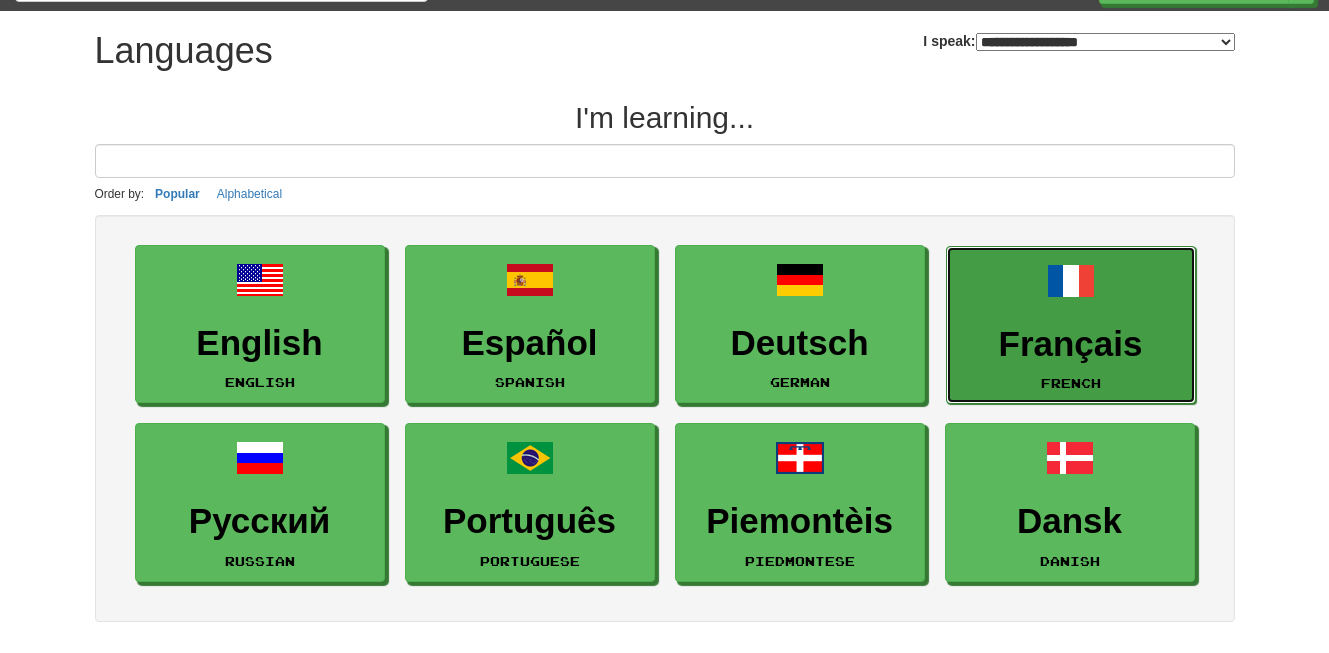 click on "Français" at bounding box center [1071, 344] 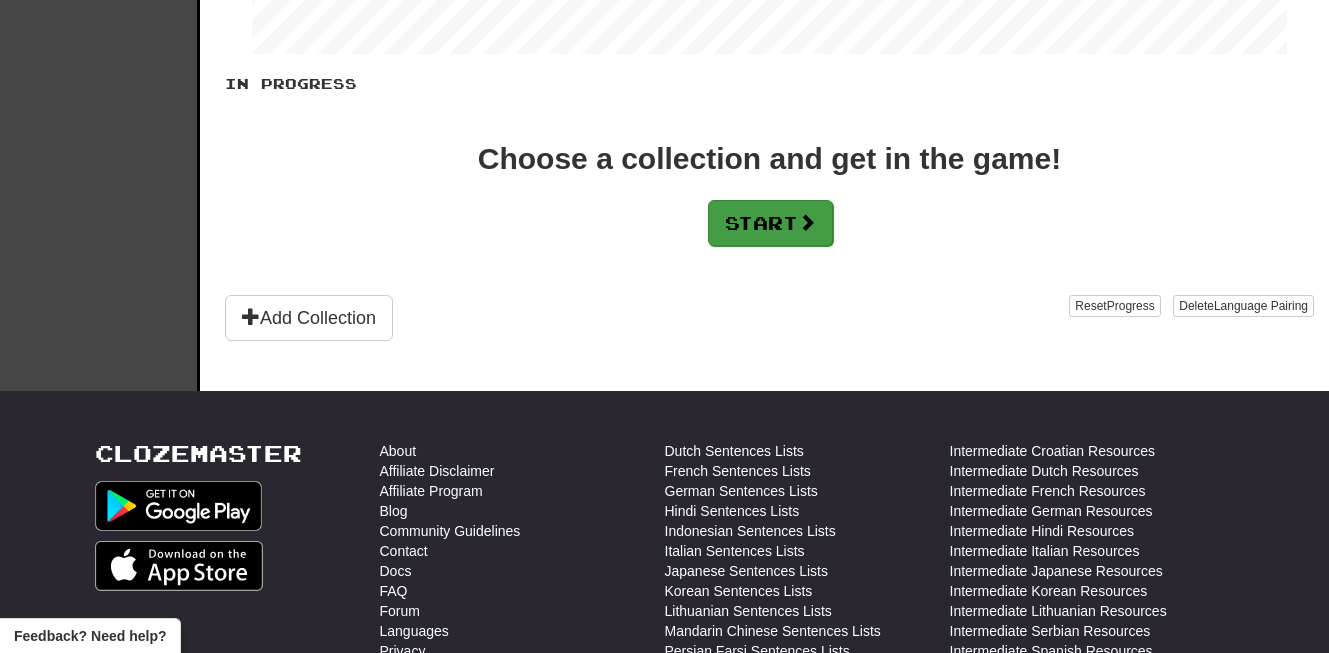 scroll, scrollTop: 360, scrollLeft: 0, axis: vertical 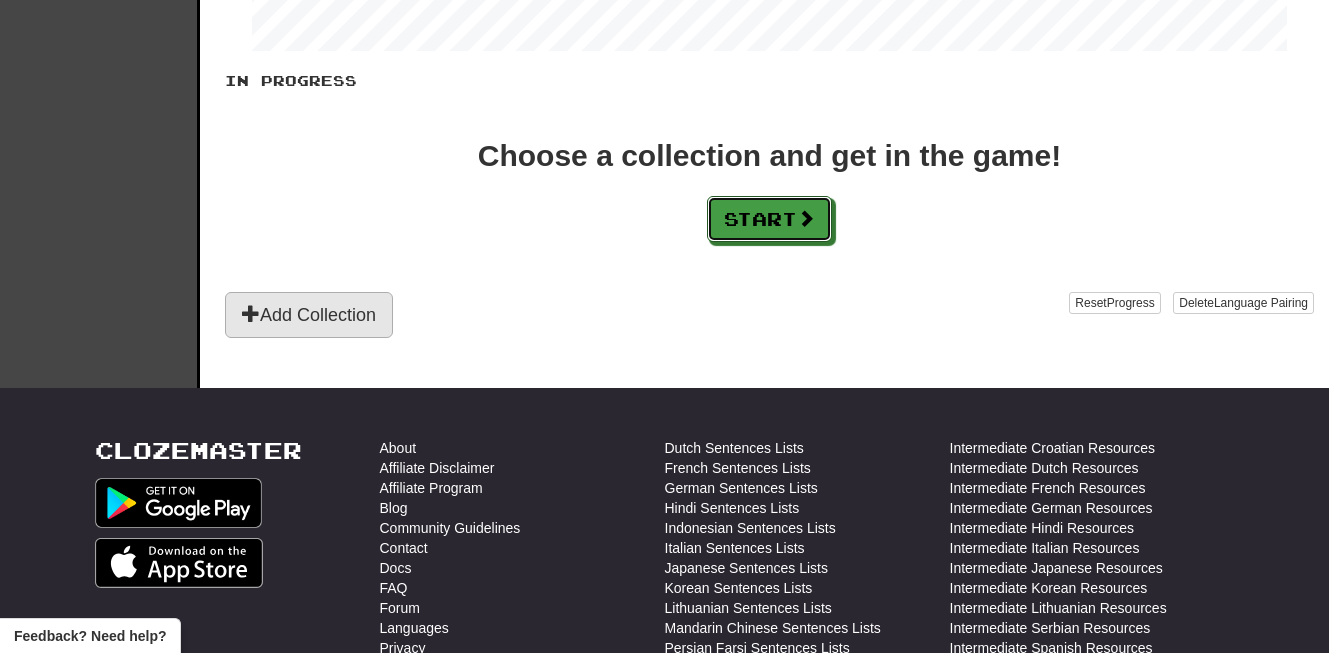drag, startPoint x: 767, startPoint y: 225, endPoint x: 395, endPoint y: 315, distance: 382.73227 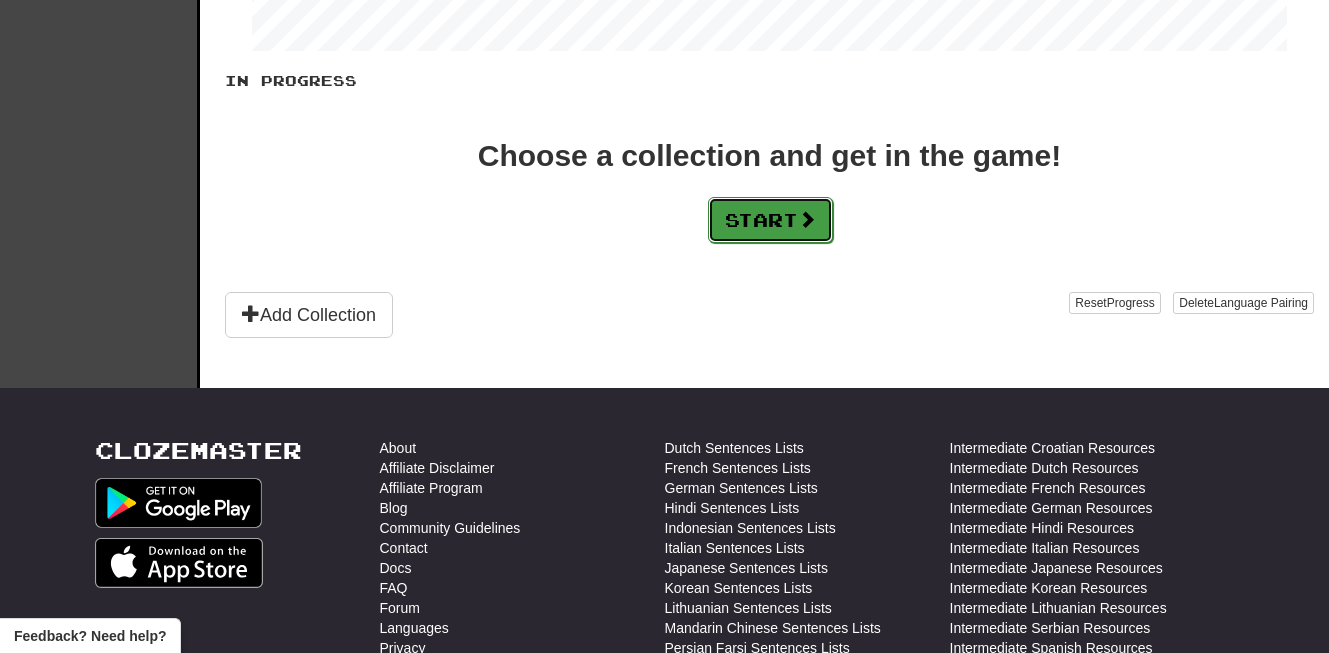 click on "Start" at bounding box center (770, 220) 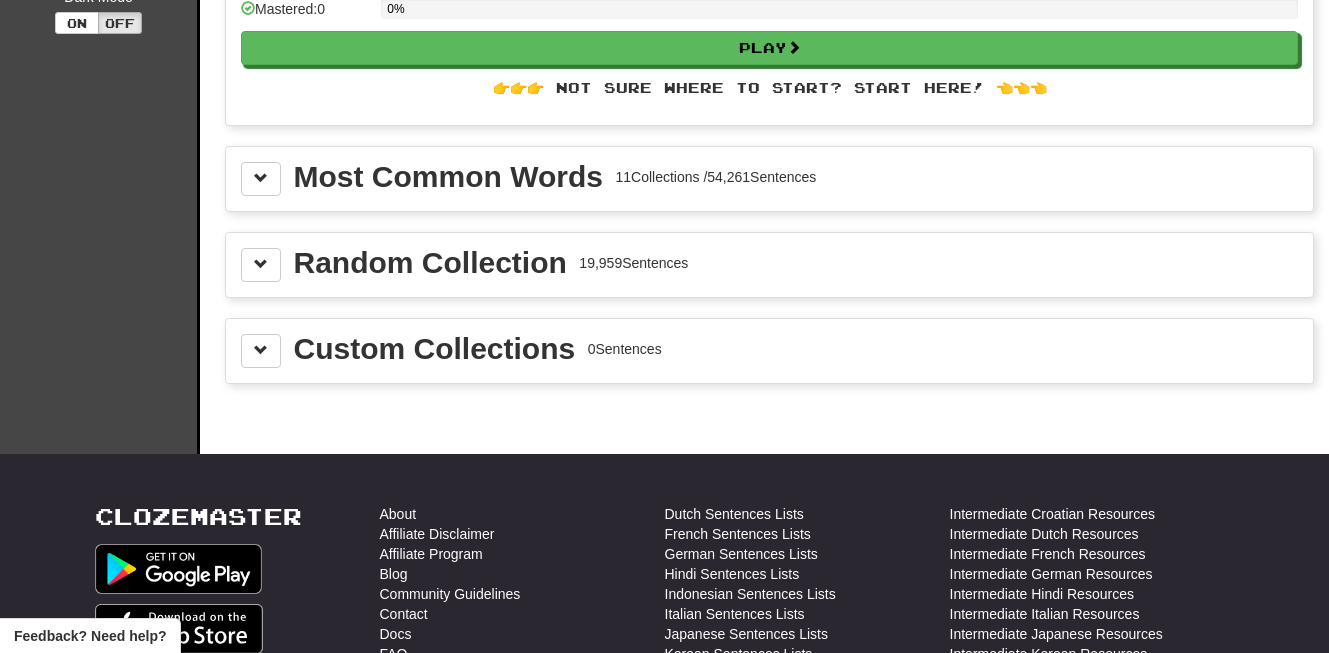 scroll, scrollTop: 280, scrollLeft: 0, axis: vertical 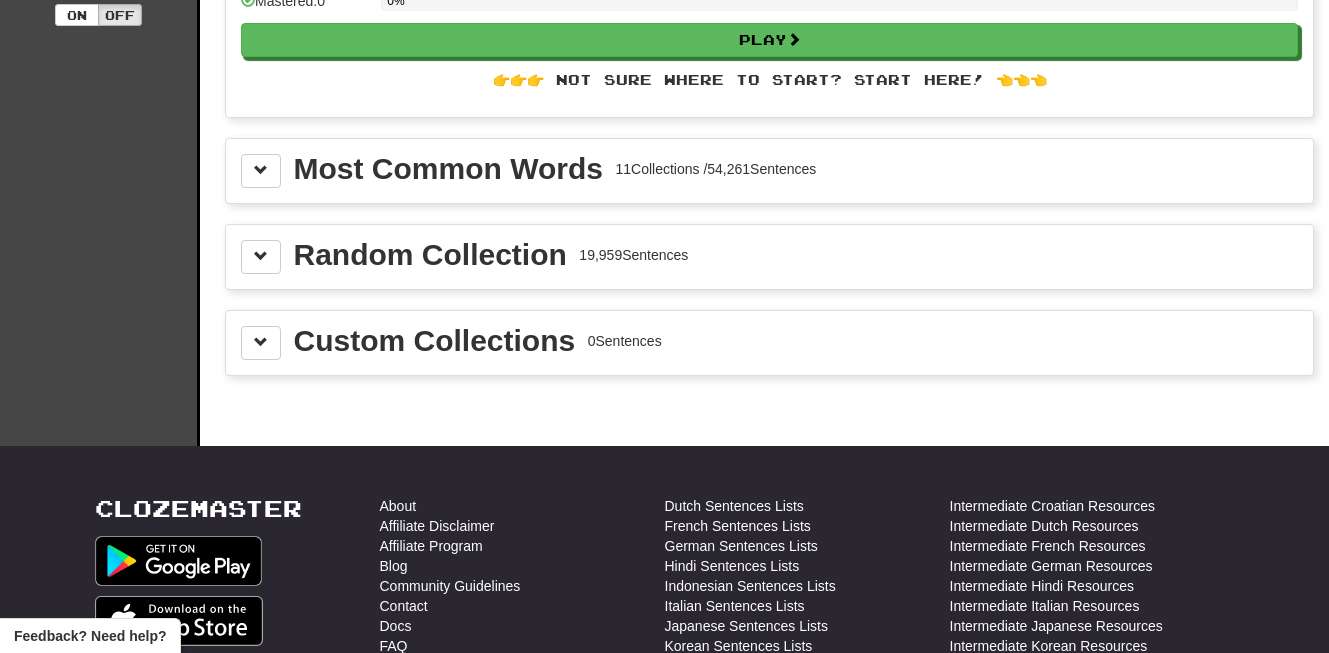 click on "Most Common Words 11  Collections /  54,261  Sentences" at bounding box center (769, 171) 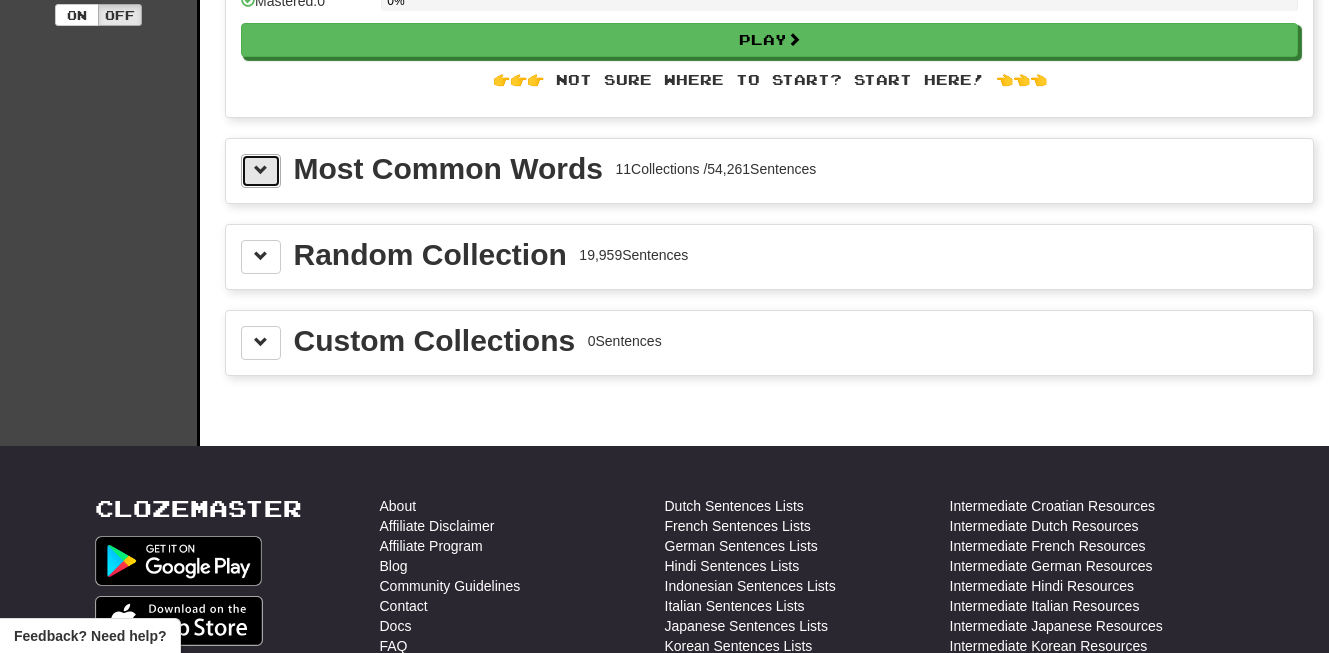 click at bounding box center (261, 171) 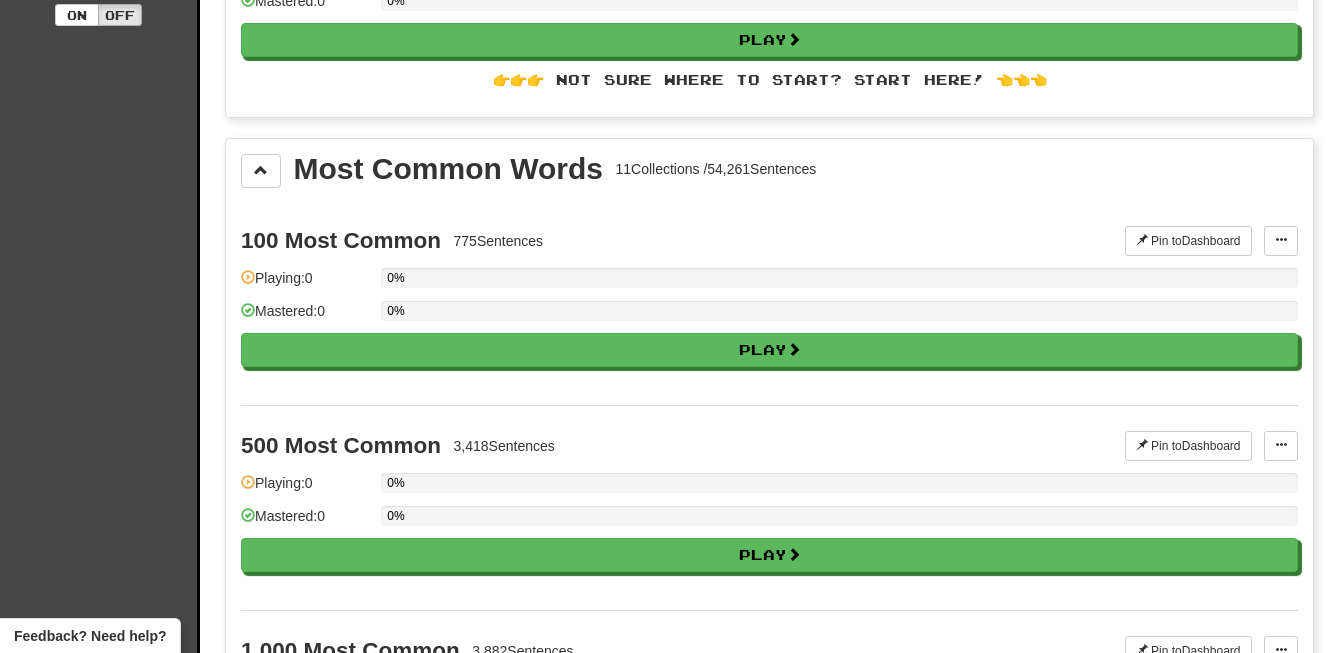click on "Clozemaster Dashboard Collections Cloze-Reading Dark Mode On Off" at bounding box center (100, 1216) 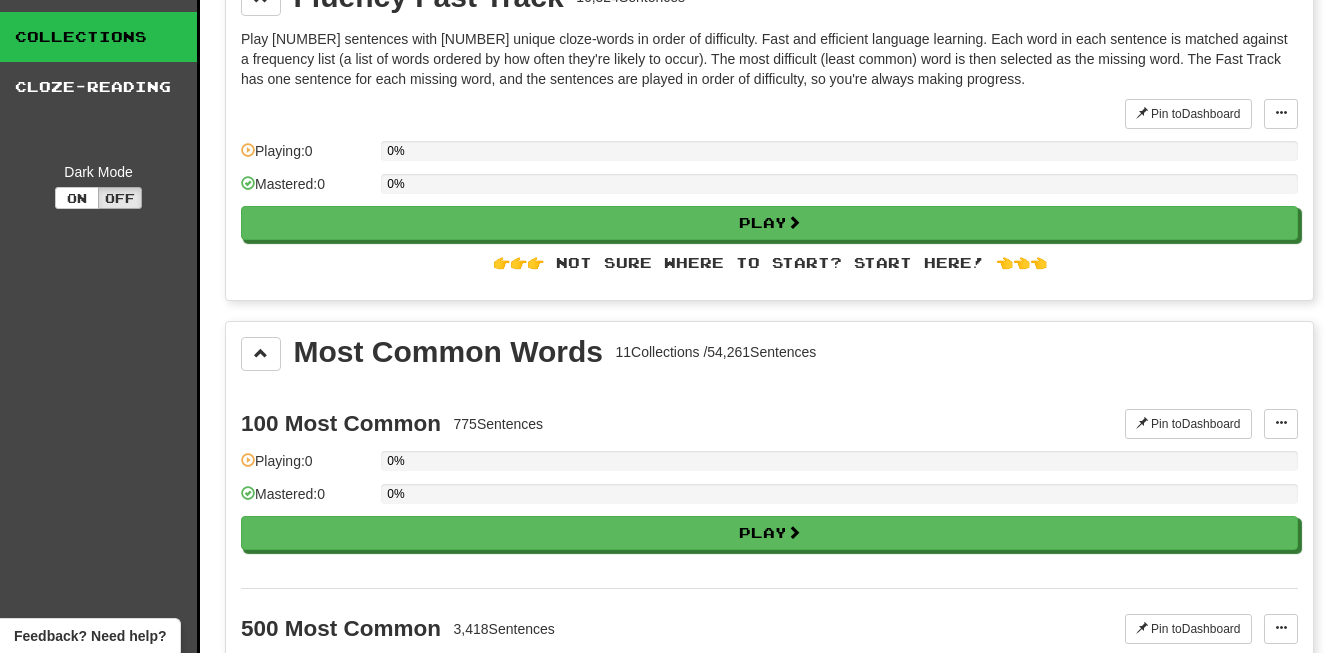 scroll, scrollTop: 0, scrollLeft: 0, axis: both 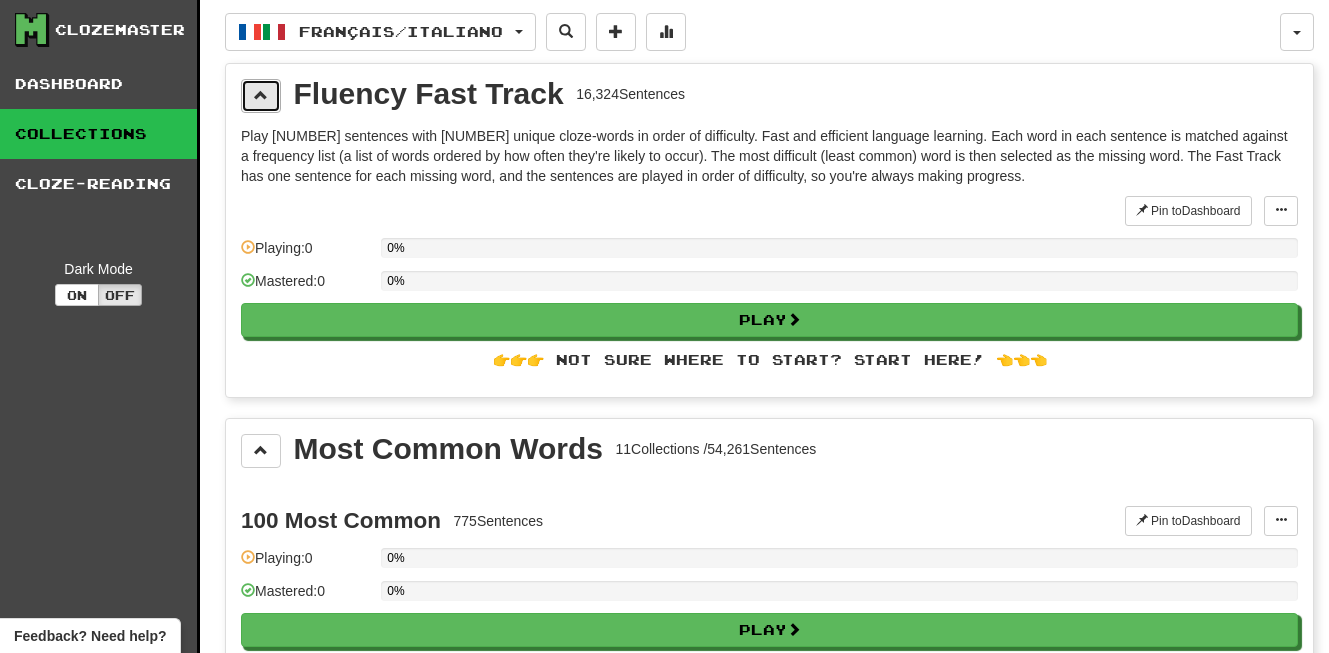 click at bounding box center (261, 96) 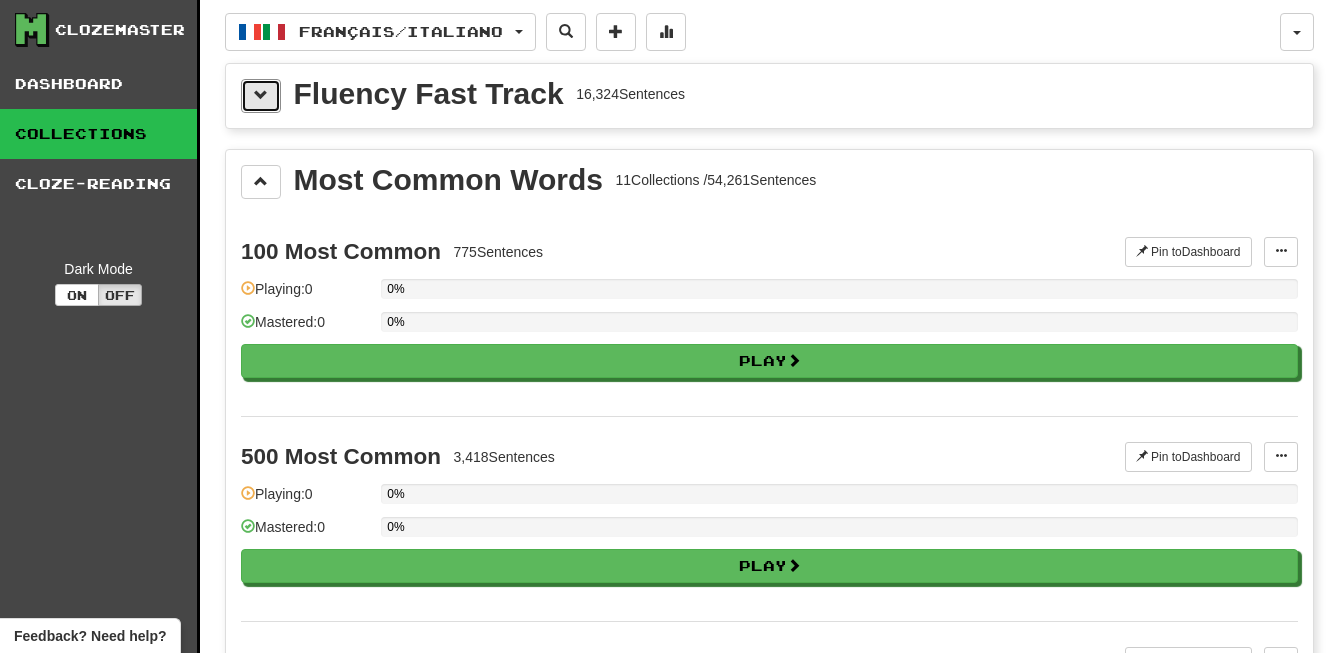 type 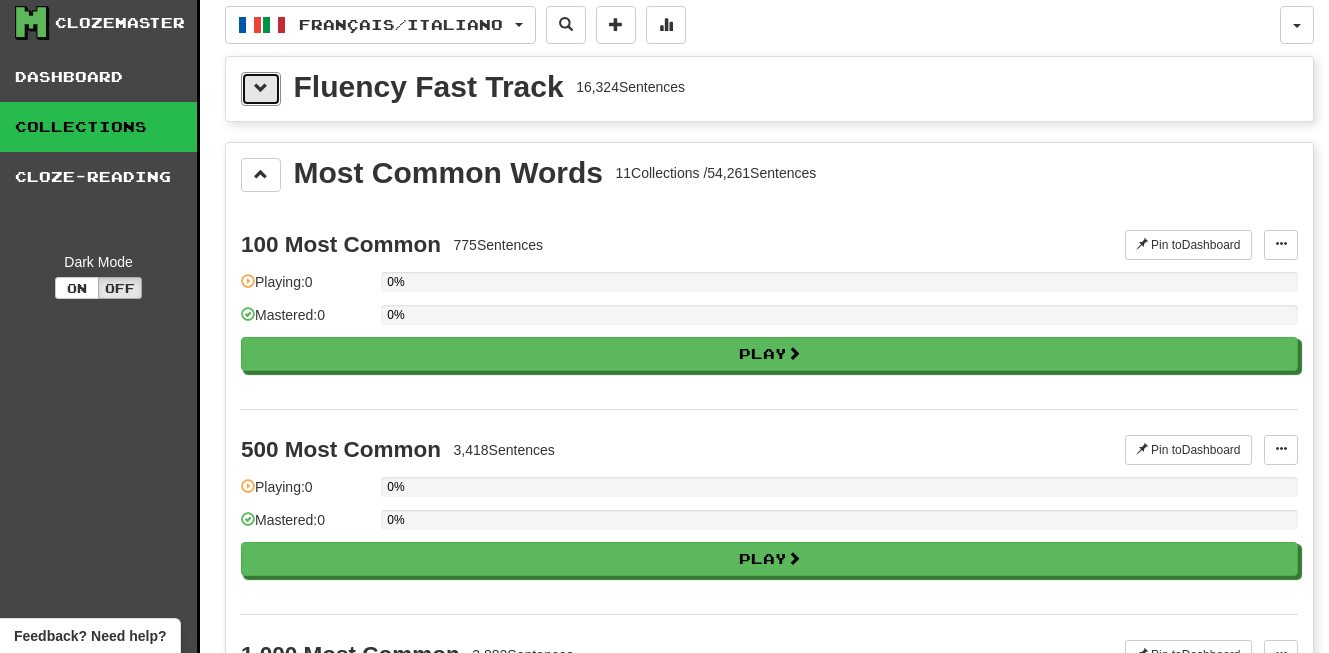 scroll, scrollTop: 40, scrollLeft: 0, axis: vertical 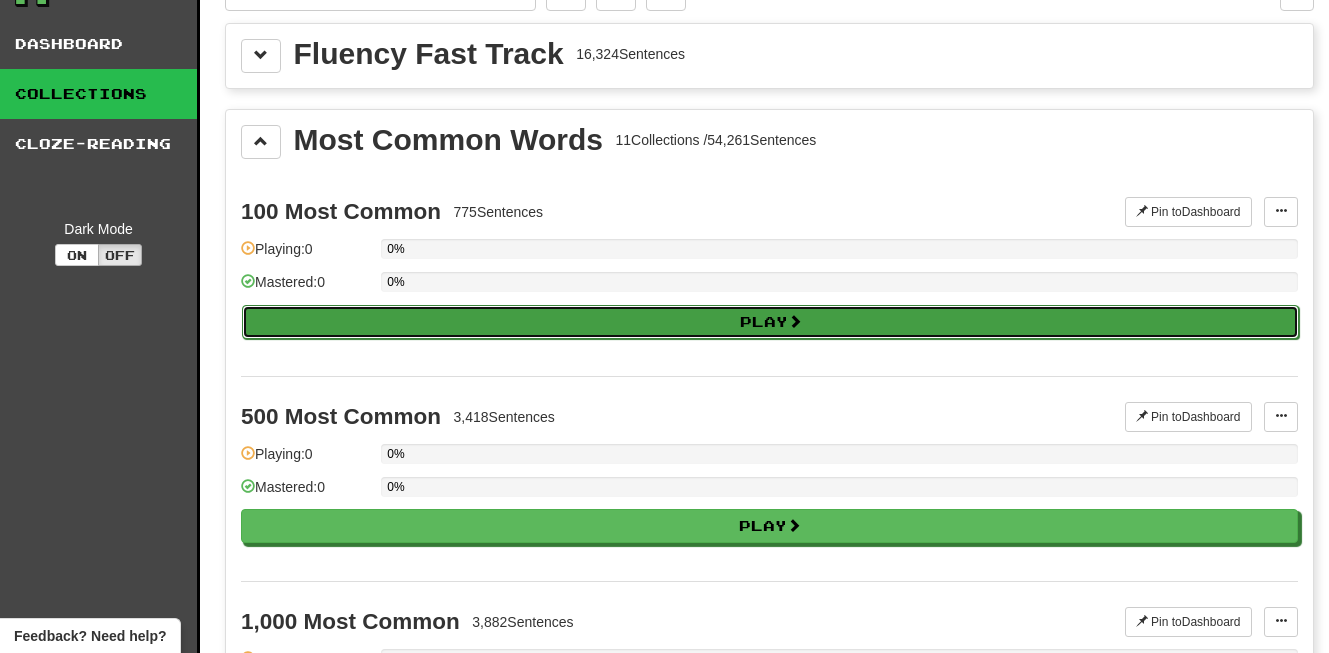 click on "Play" at bounding box center [770, 322] 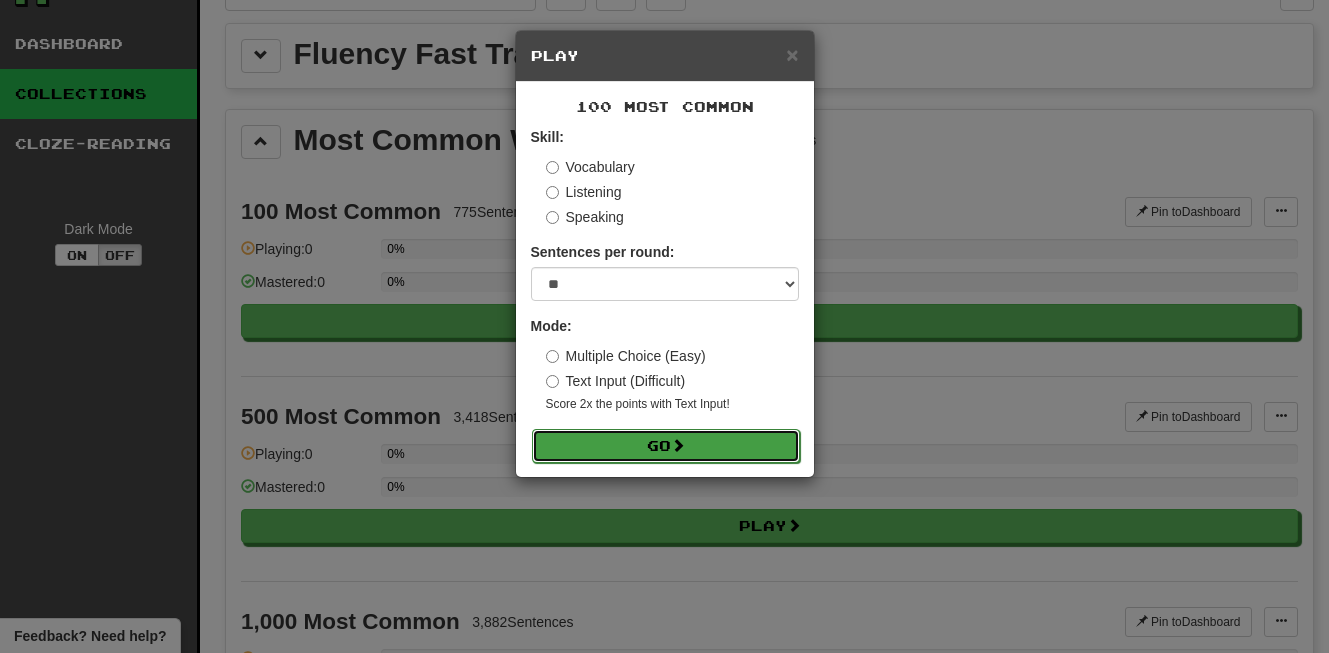 click on "Go" at bounding box center [666, 446] 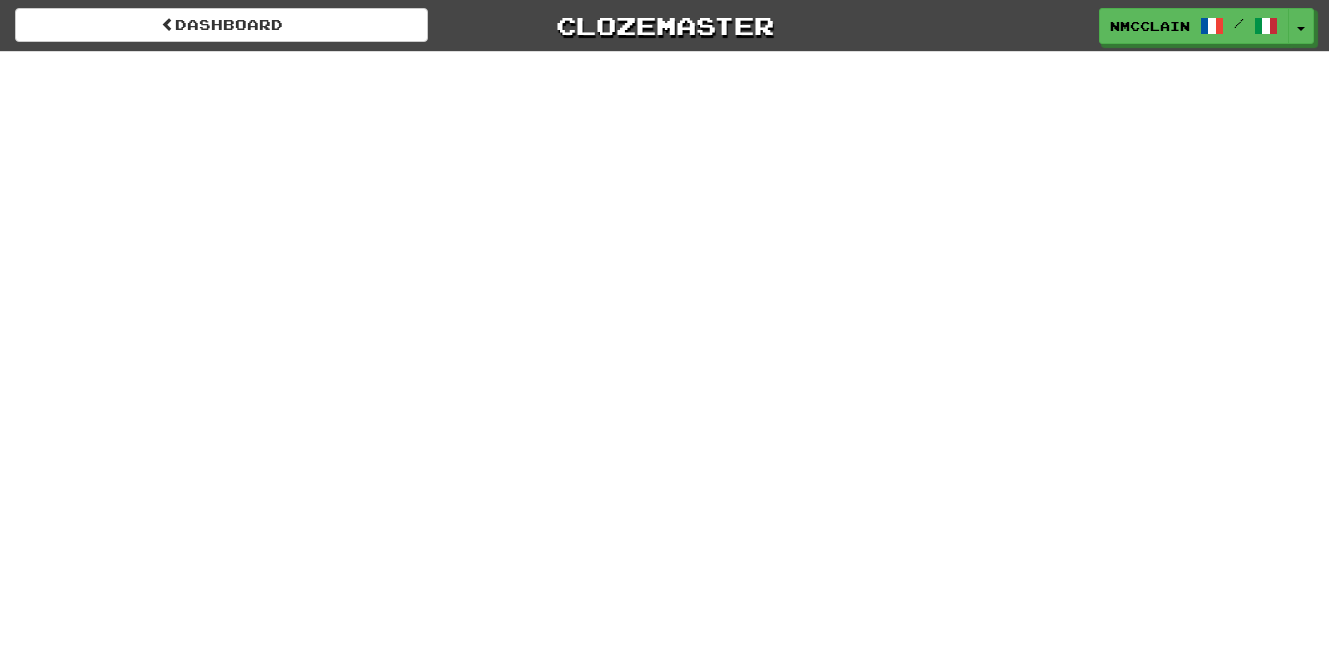 scroll, scrollTop: 0, scrollLeft: 0, axis: both 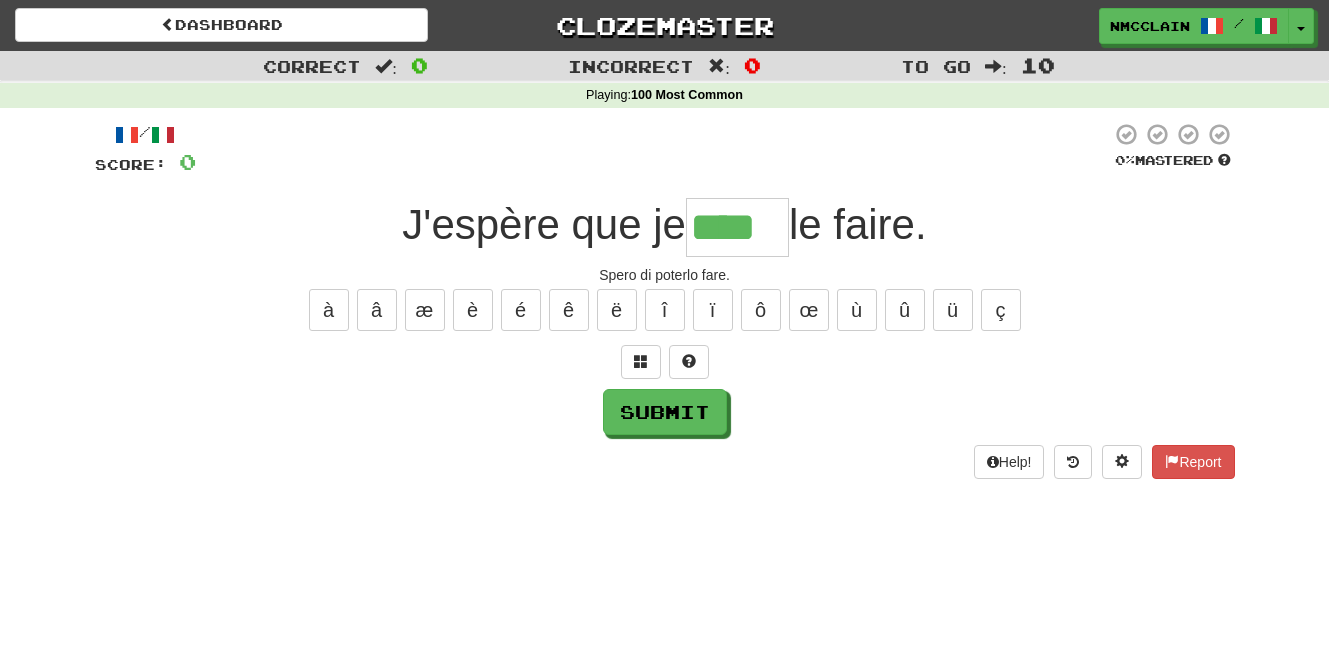 type on "****" 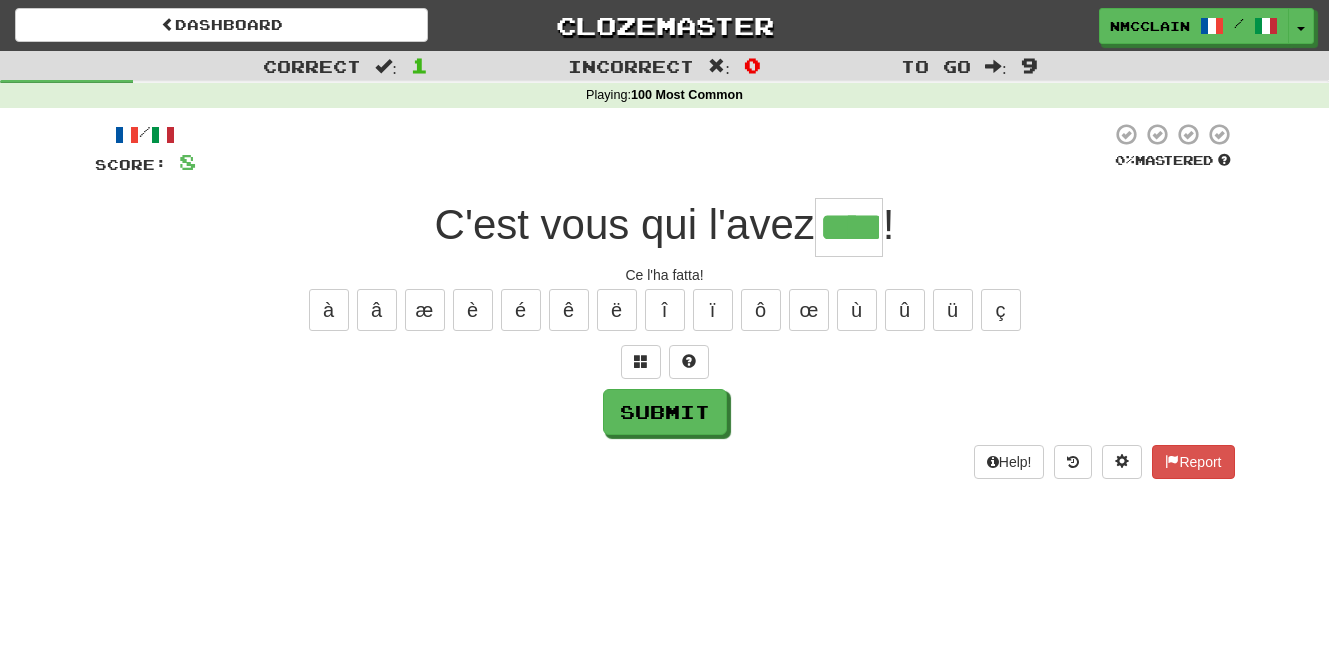 type on "****" 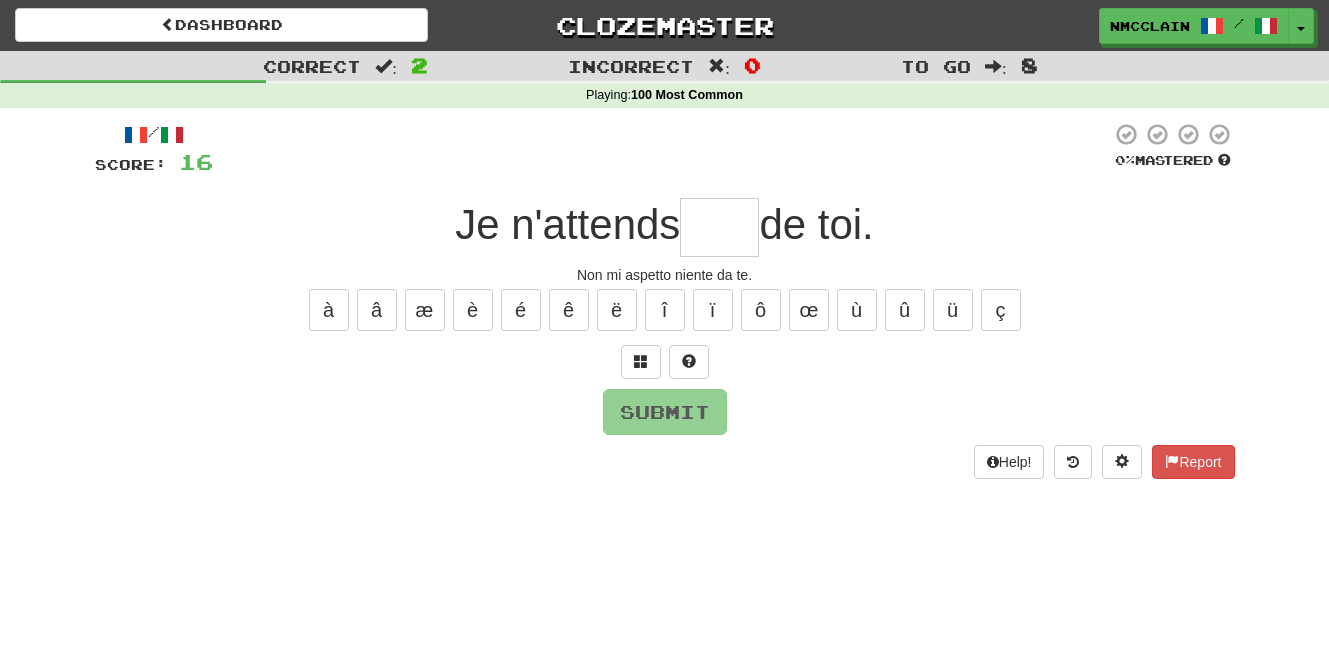 type on "*" 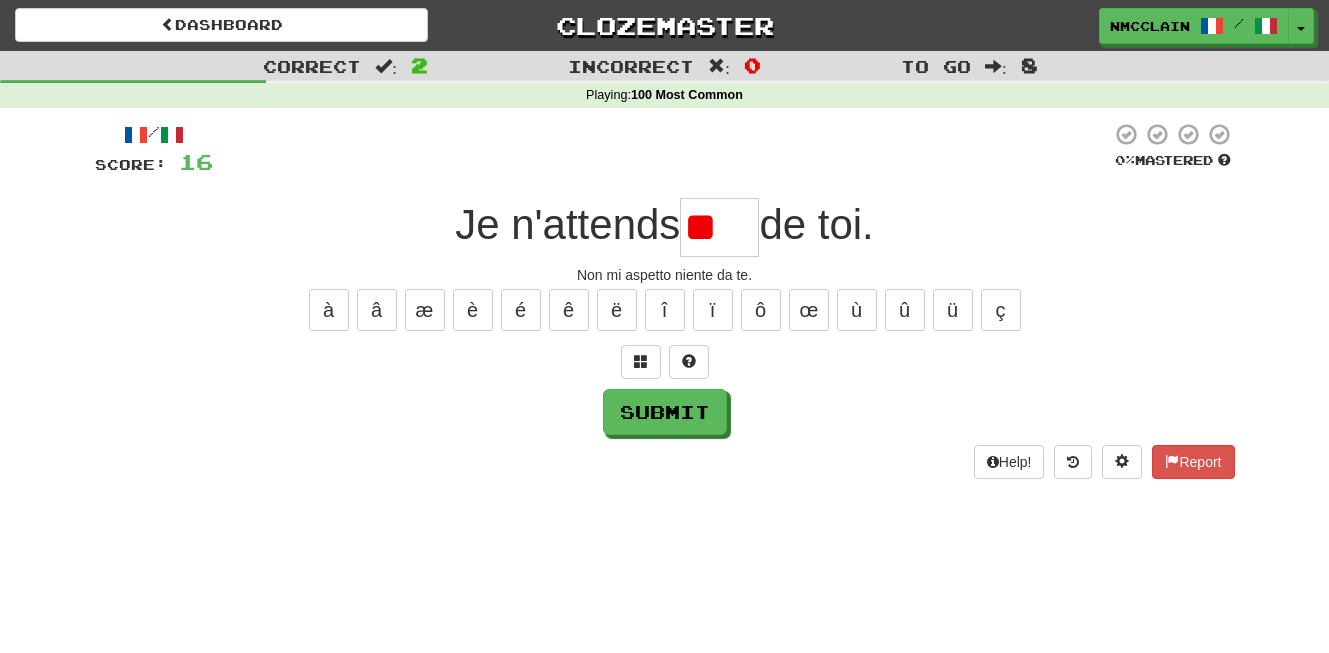 type on "*" 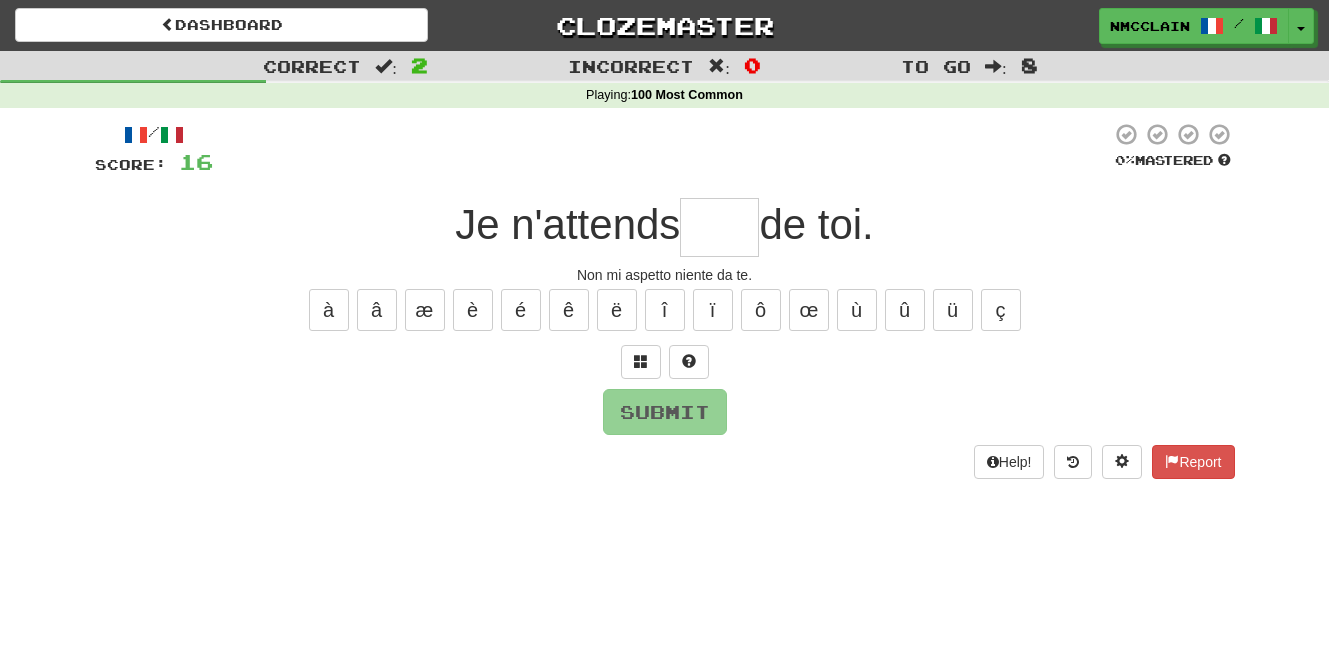 type on "*" 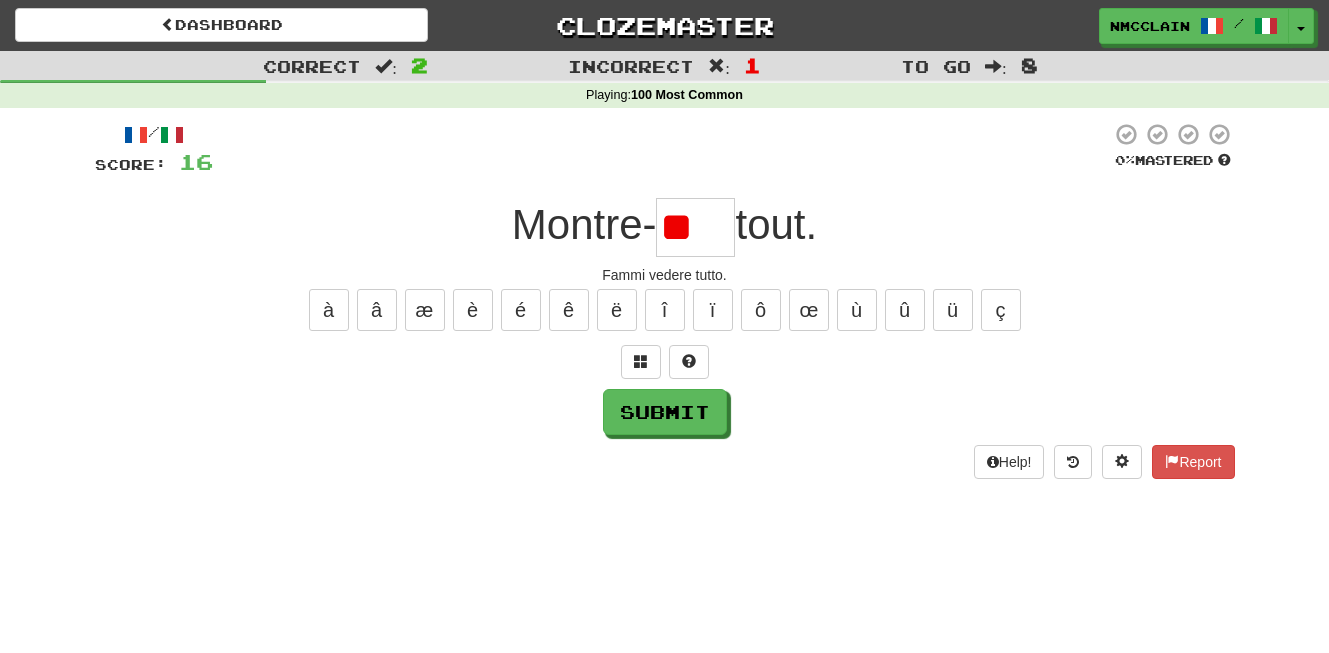 type on "*" 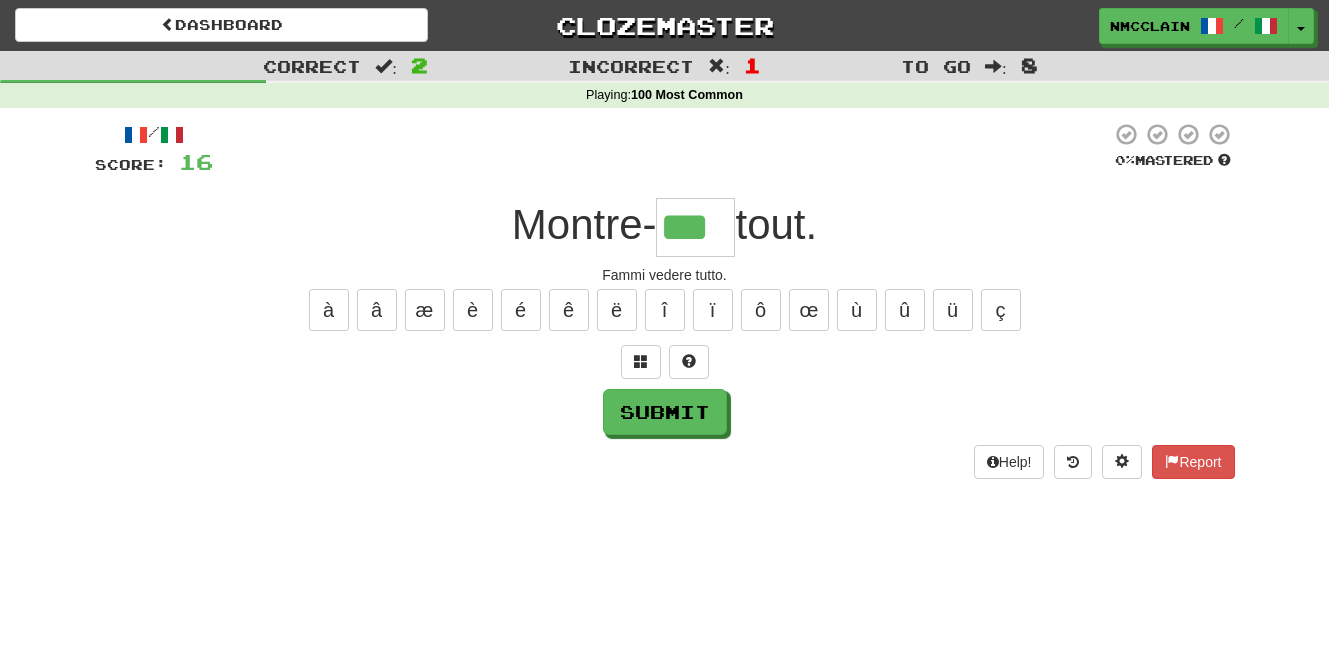 type on "***" 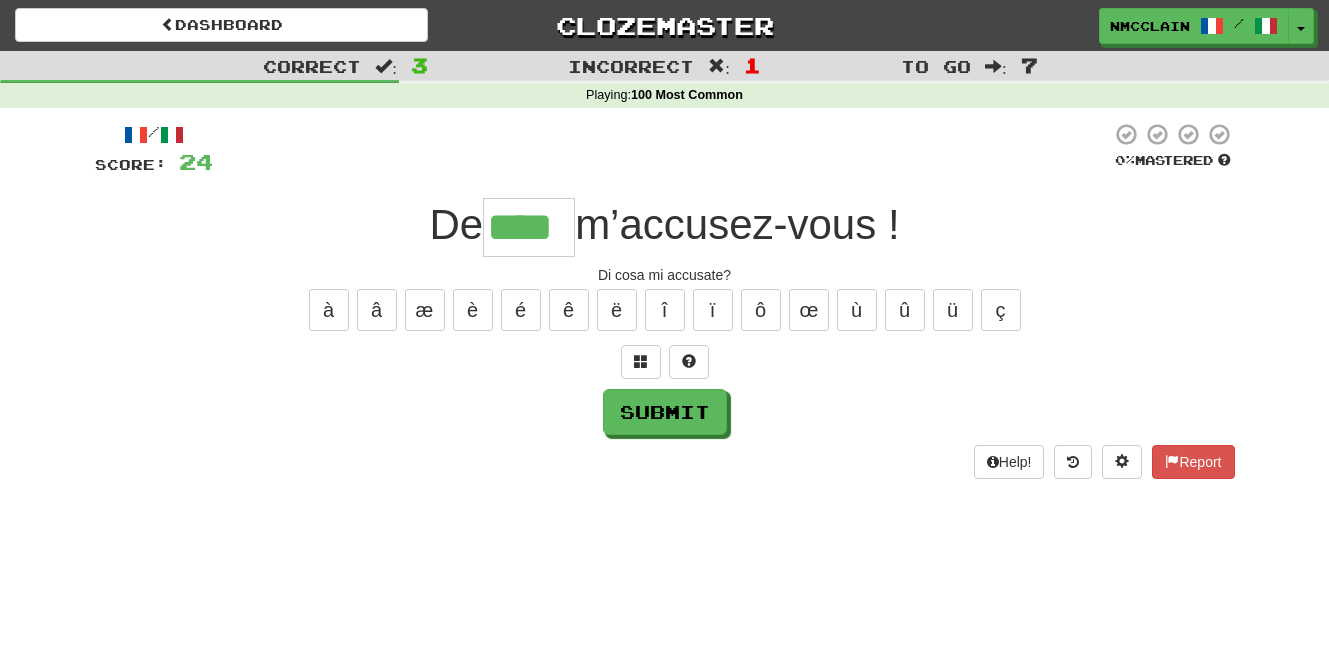 type on "****" 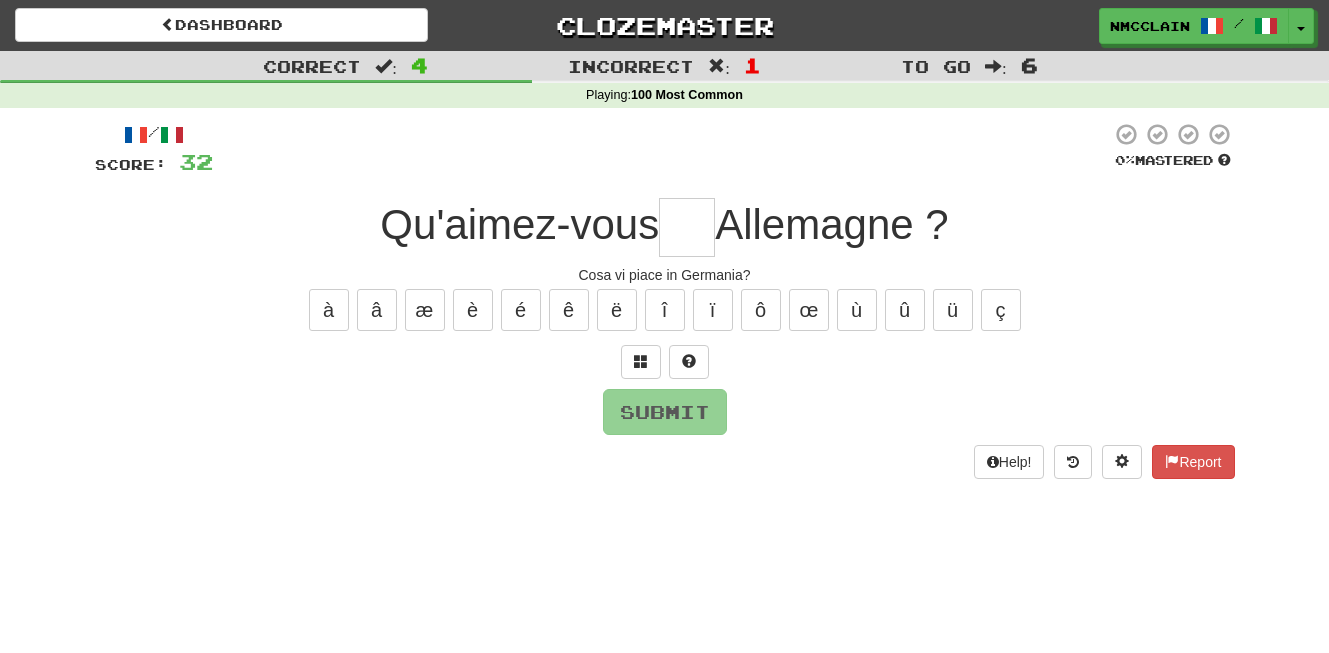 type on "*" 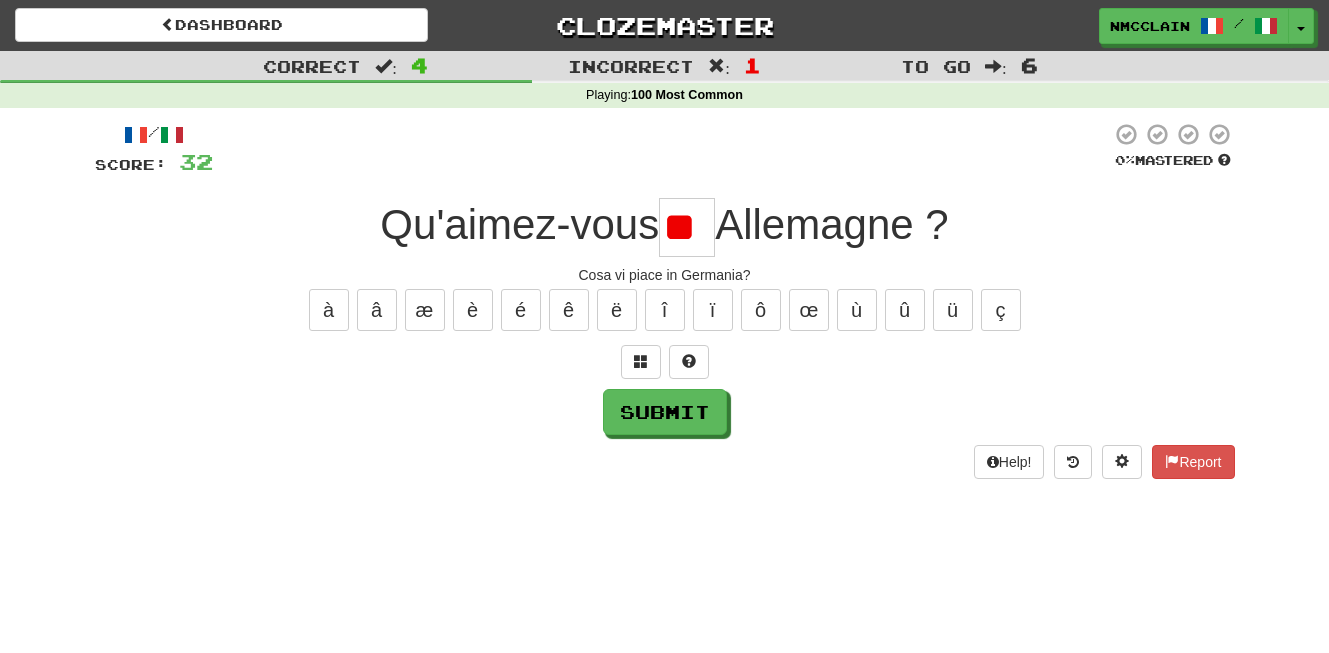 type on "*" 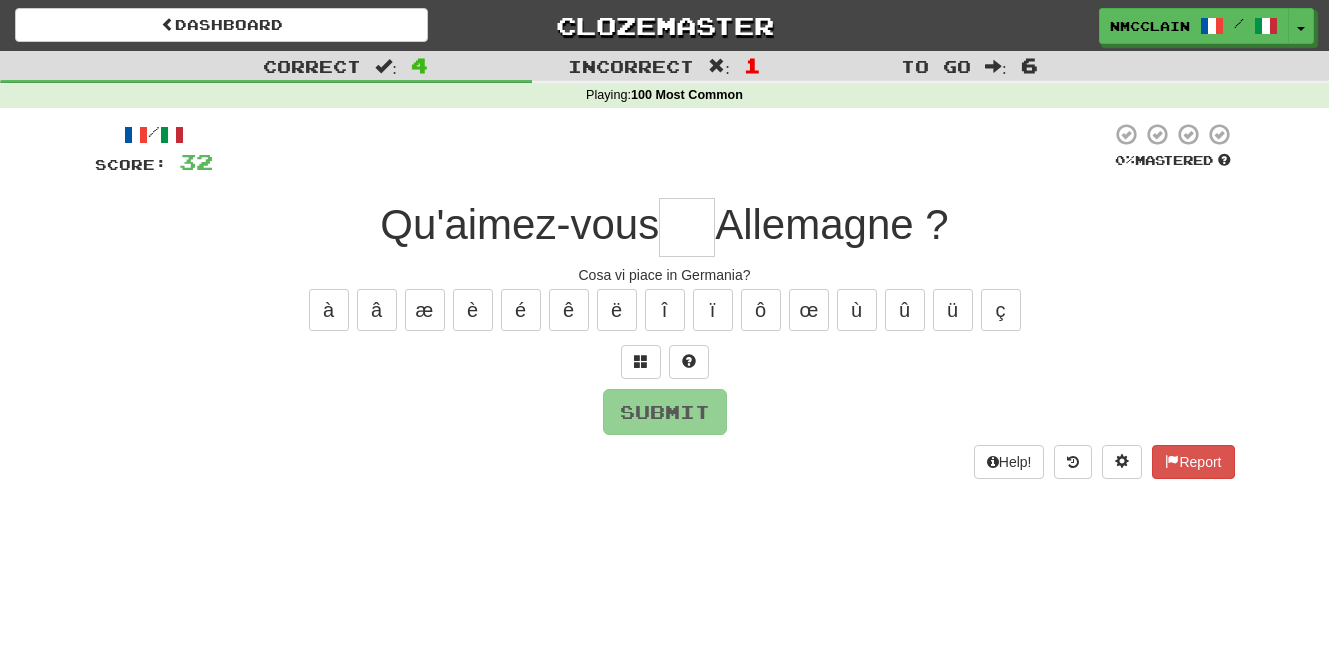type on "*" 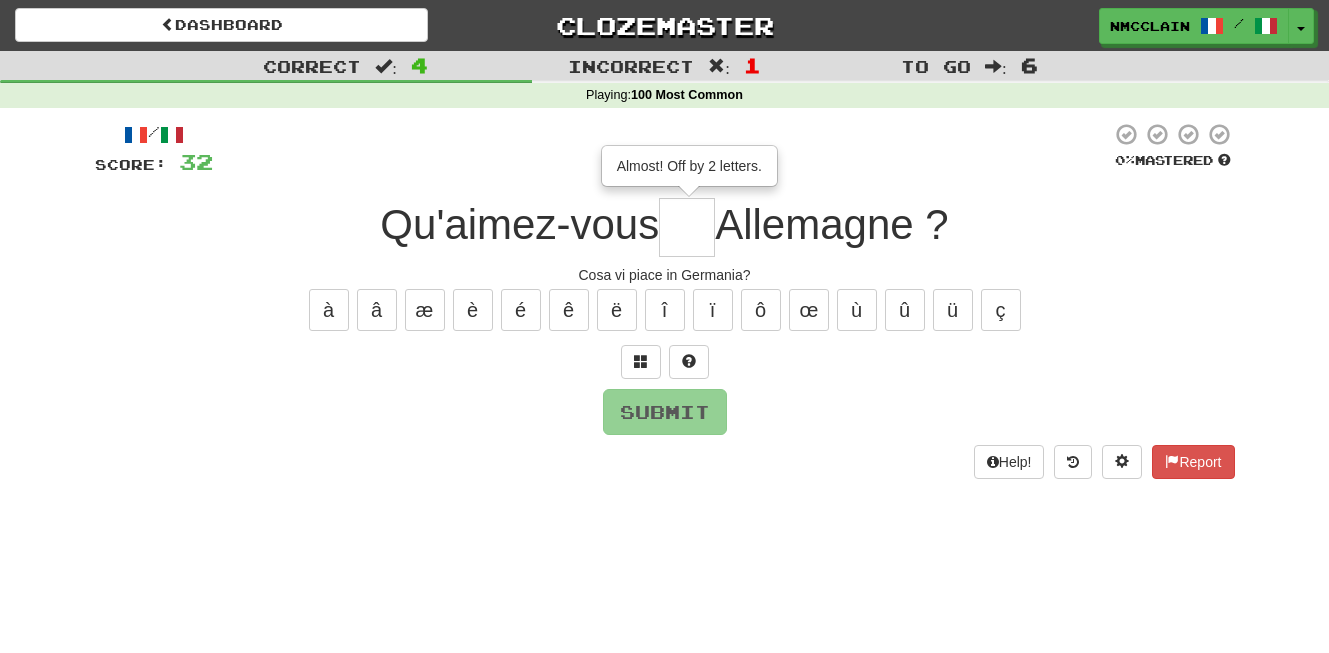type on "**" 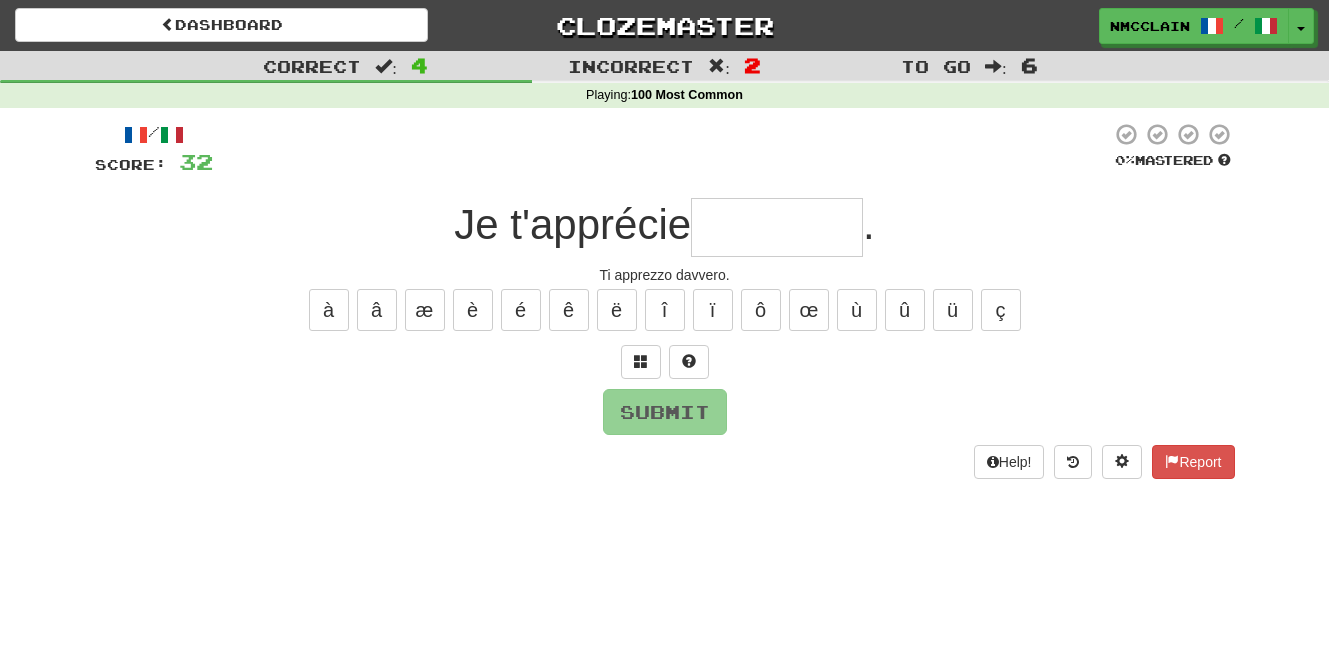 type on "*" 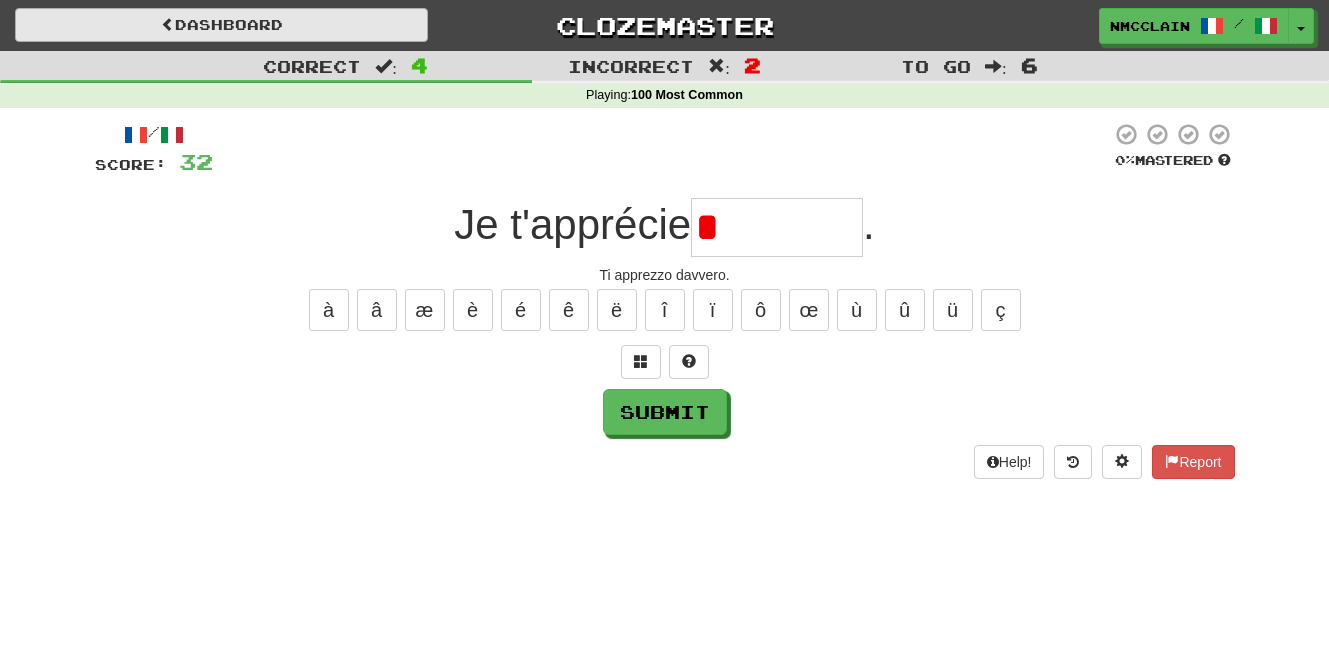 type on "*" 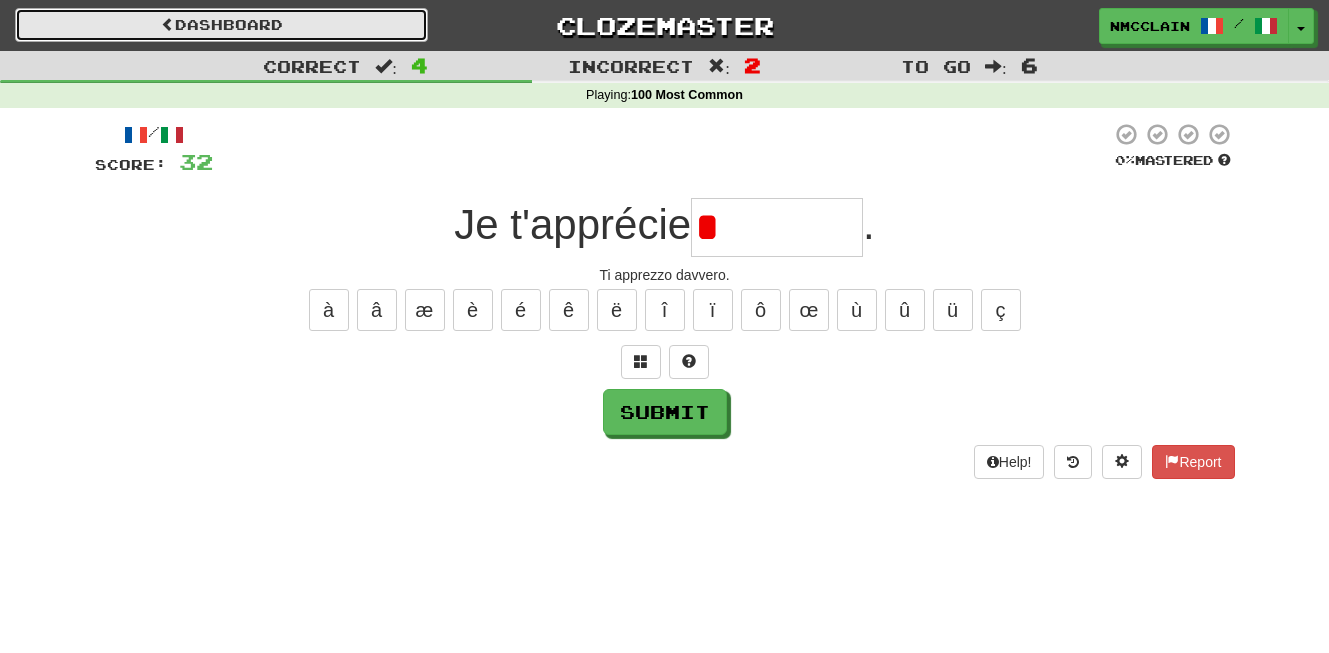 click on "Dashboard" at bounding box center [221, 25] 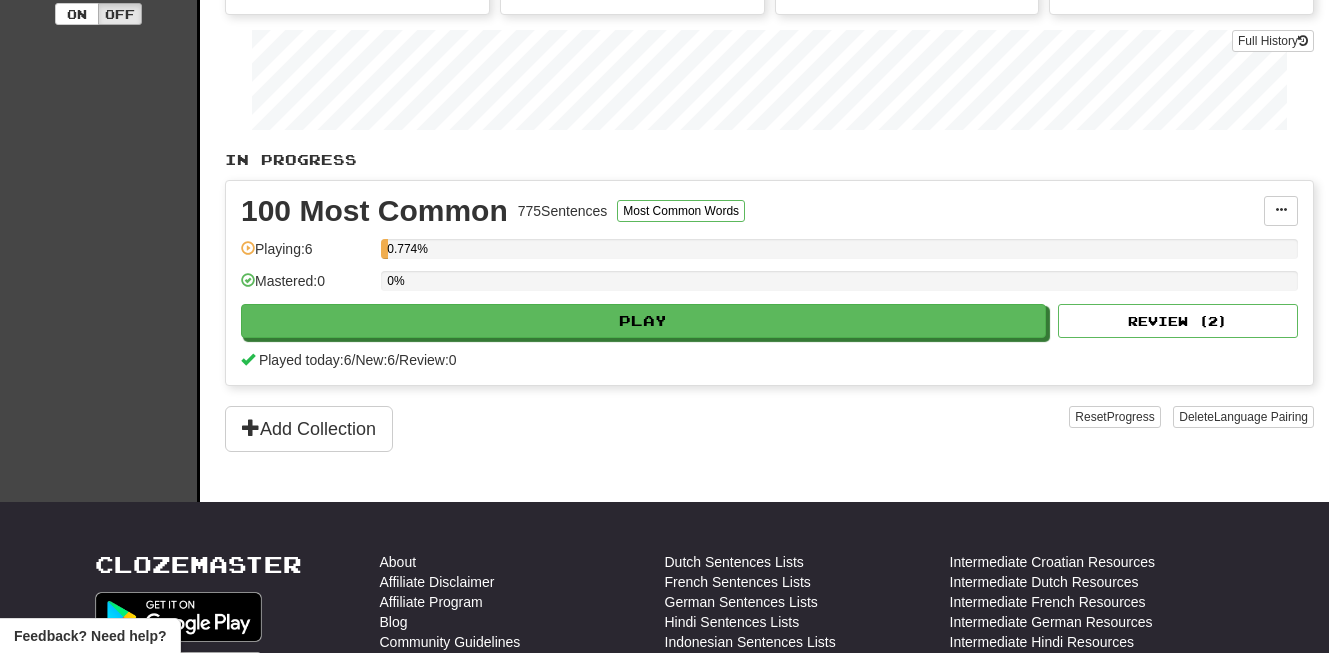 scroll, scrollTop: 320, scrollLeft: 0, axis: vertical 